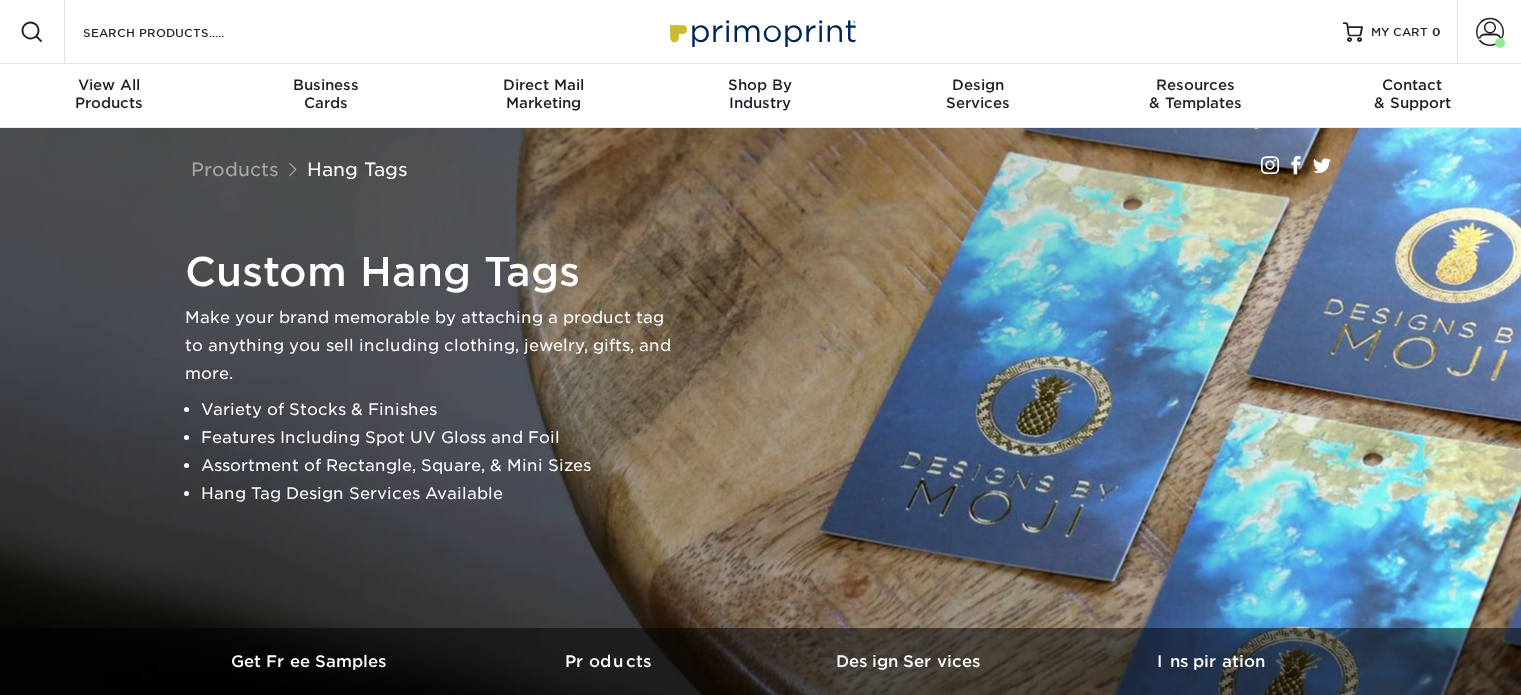 scroll, scrollTop: 0, scrollLeft: 0, axis: both 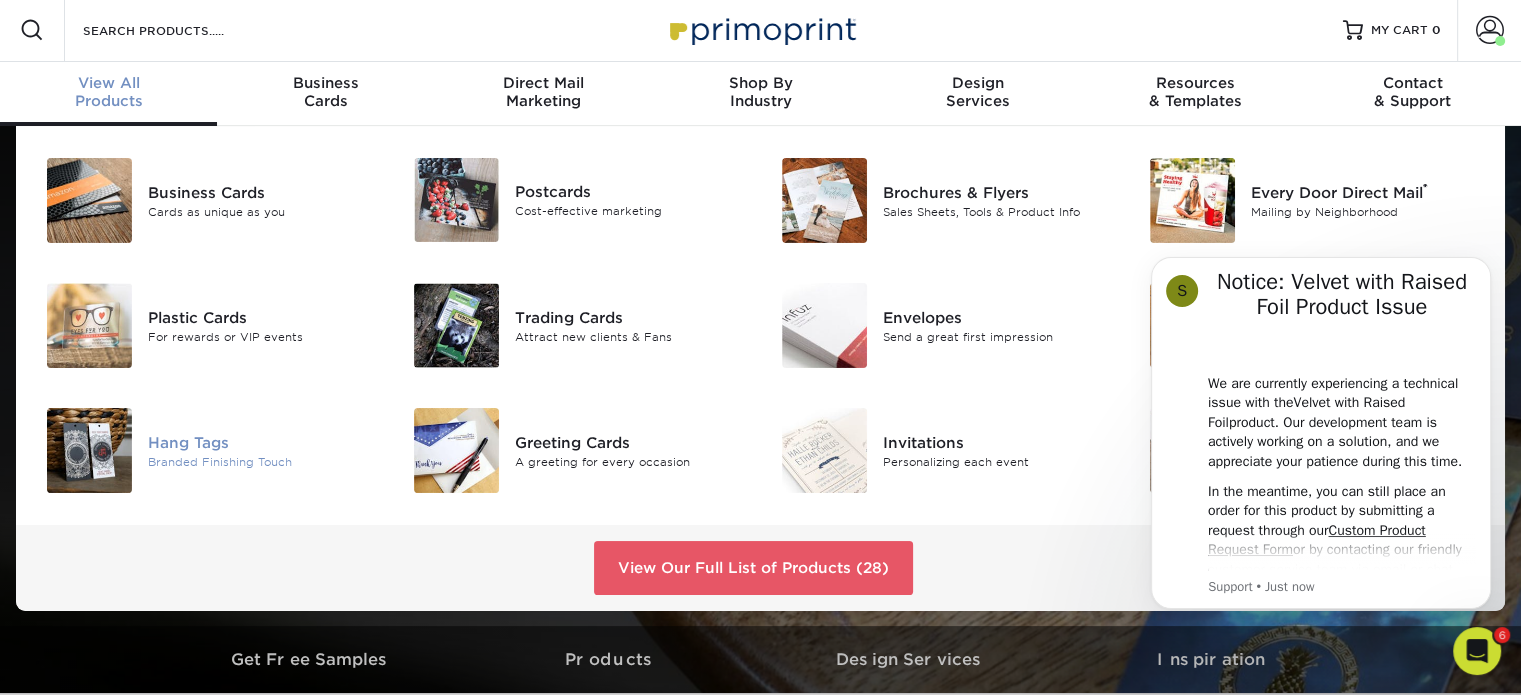 click at bounding box center [89, 450] 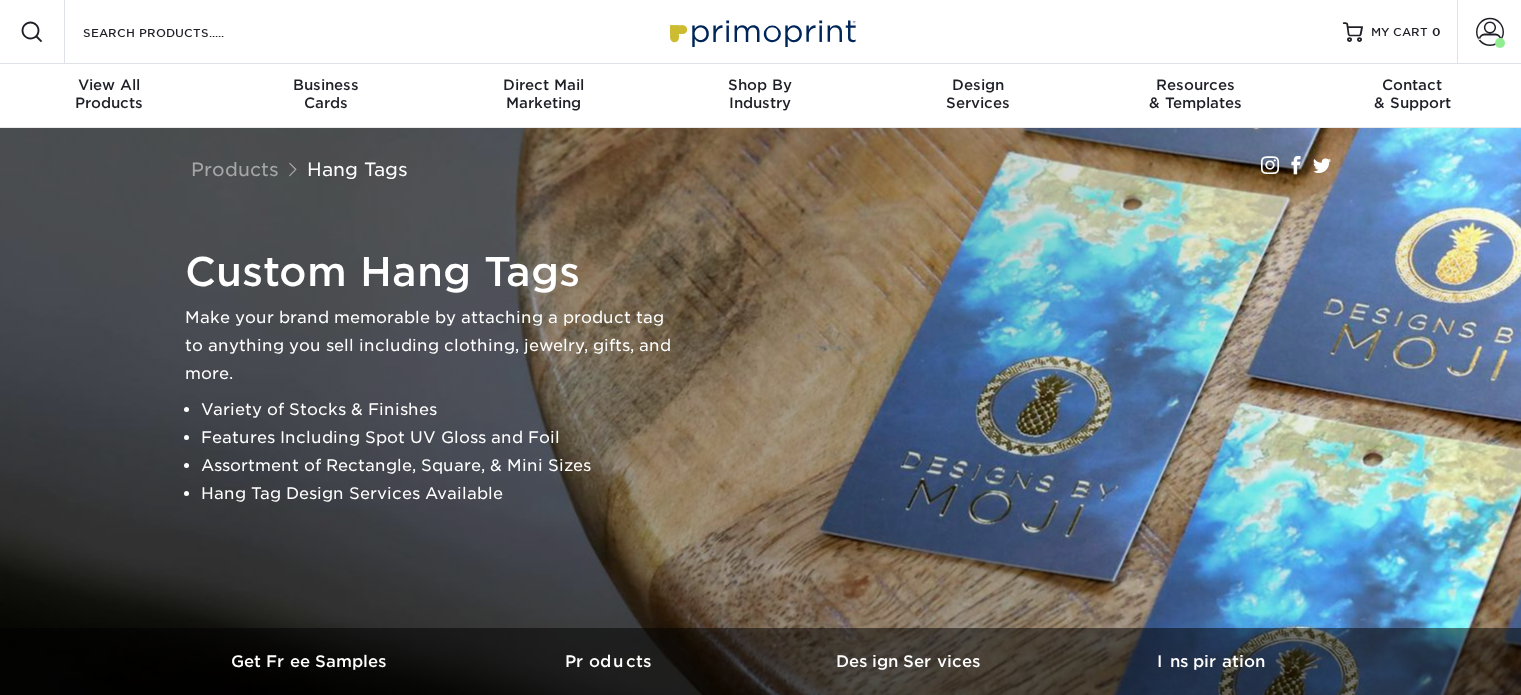 scroll, scrollTop: 0, scrollLeft: 0, axis: both 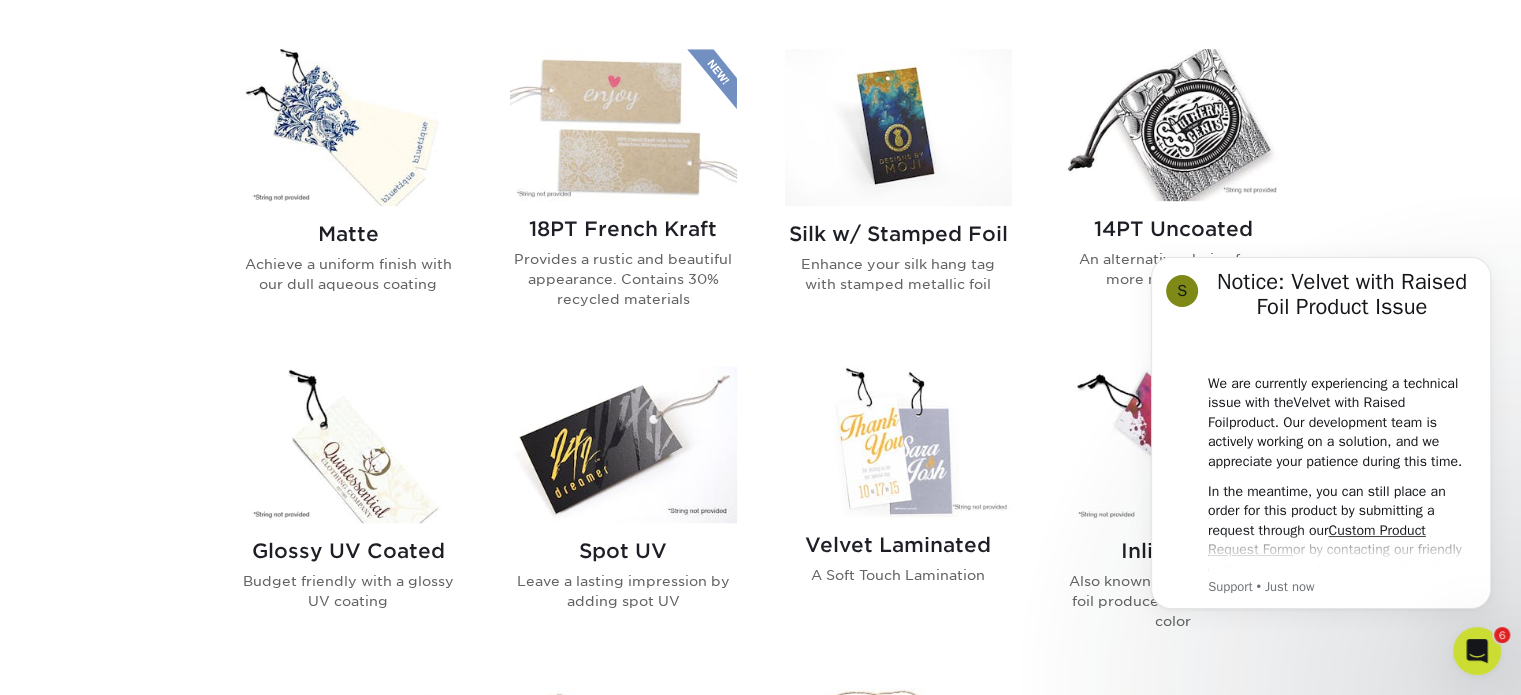 click at bounding box center [348, 127] 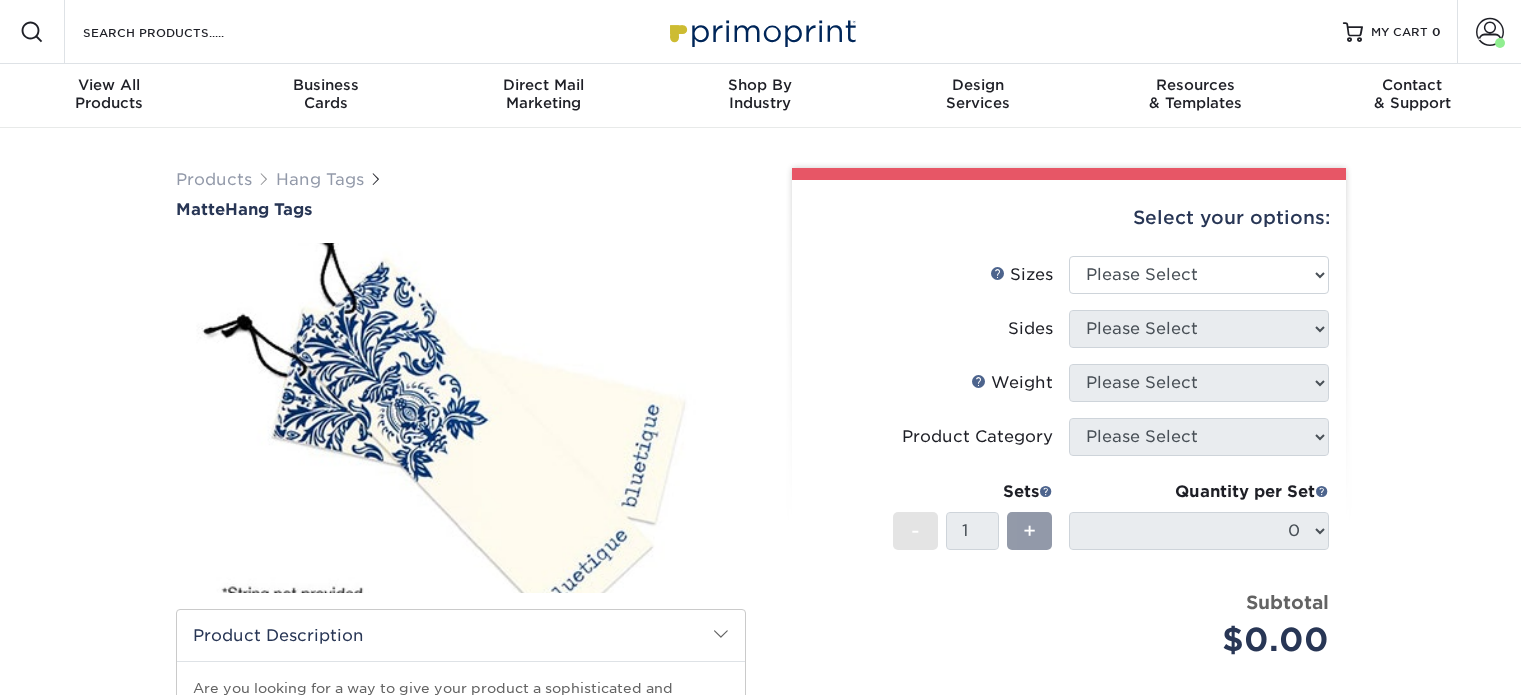 scroll, scrollTop: 0, scrollLeft: 0, axis: both 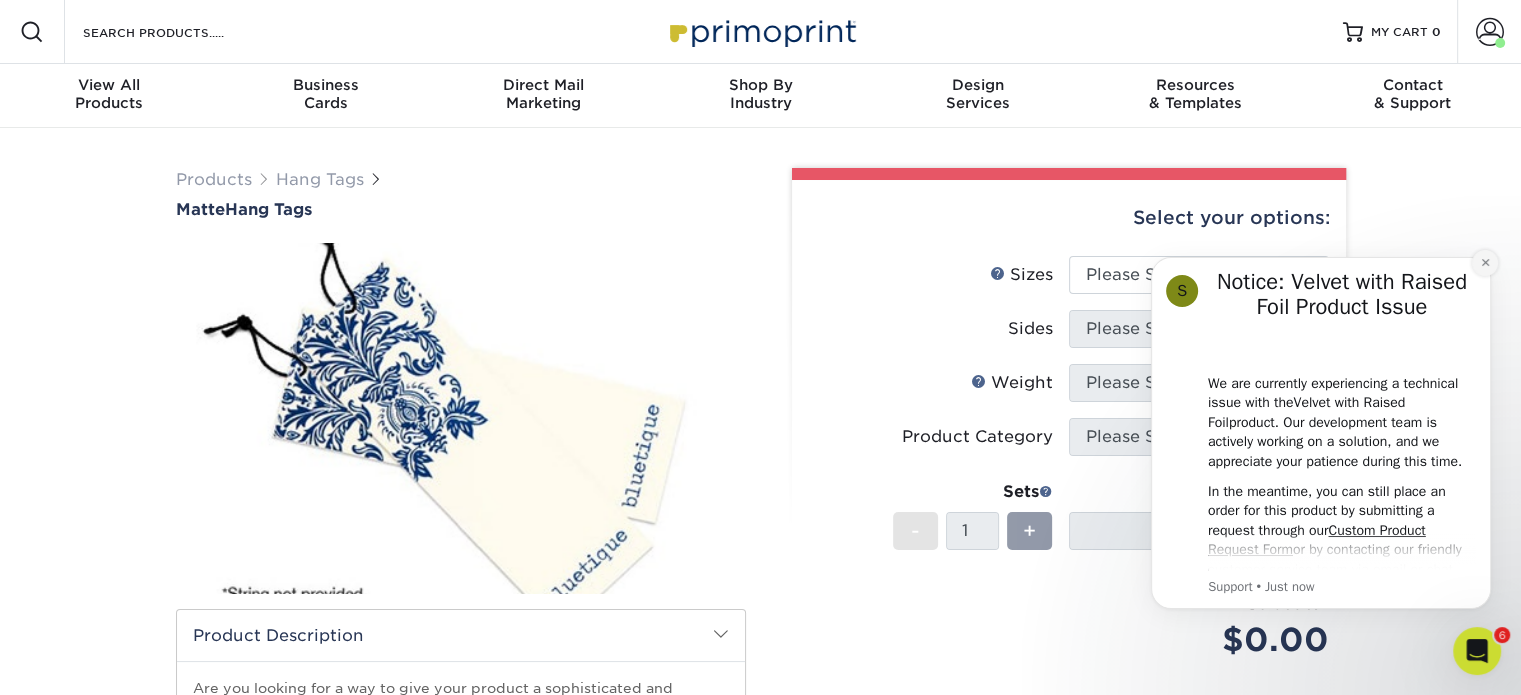 click 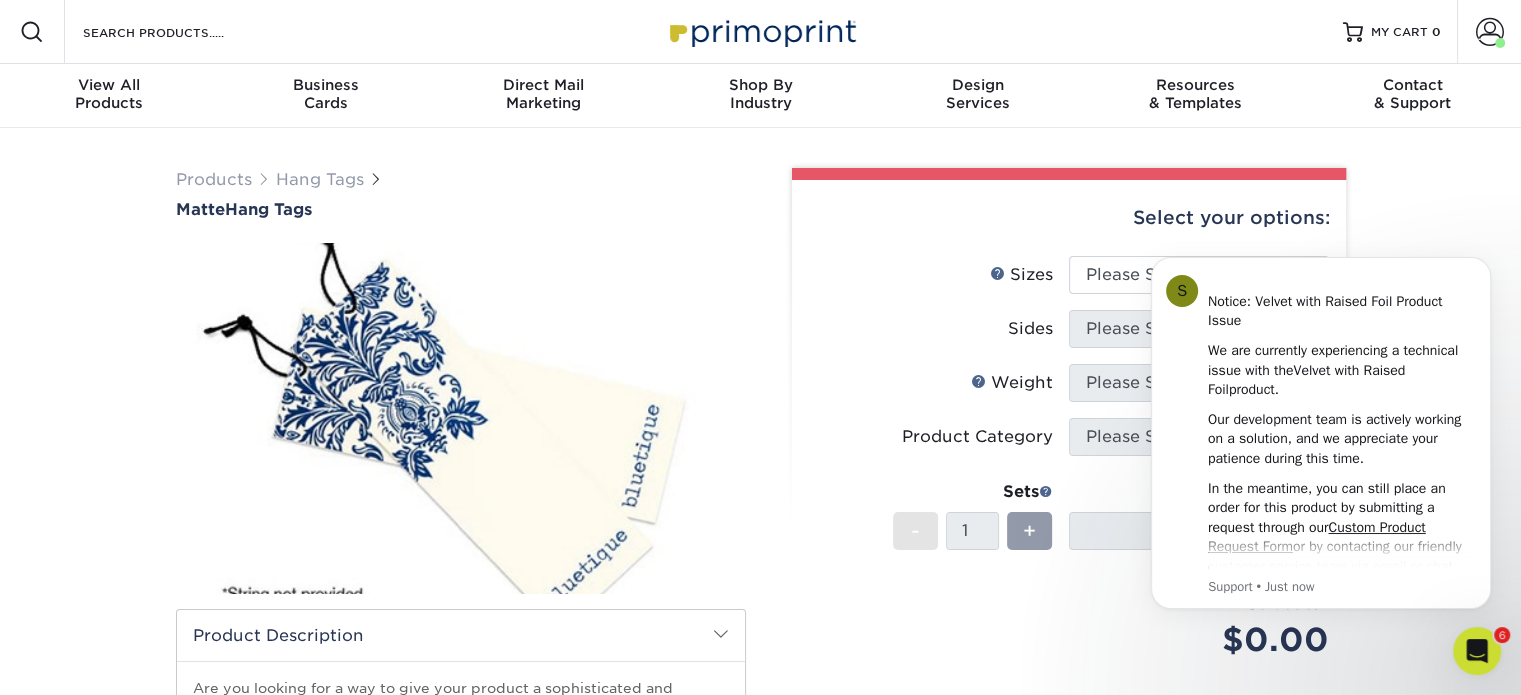 click on "Products
Hang Tags
Matte  Hang Tags" at bounding box center (760, 630) 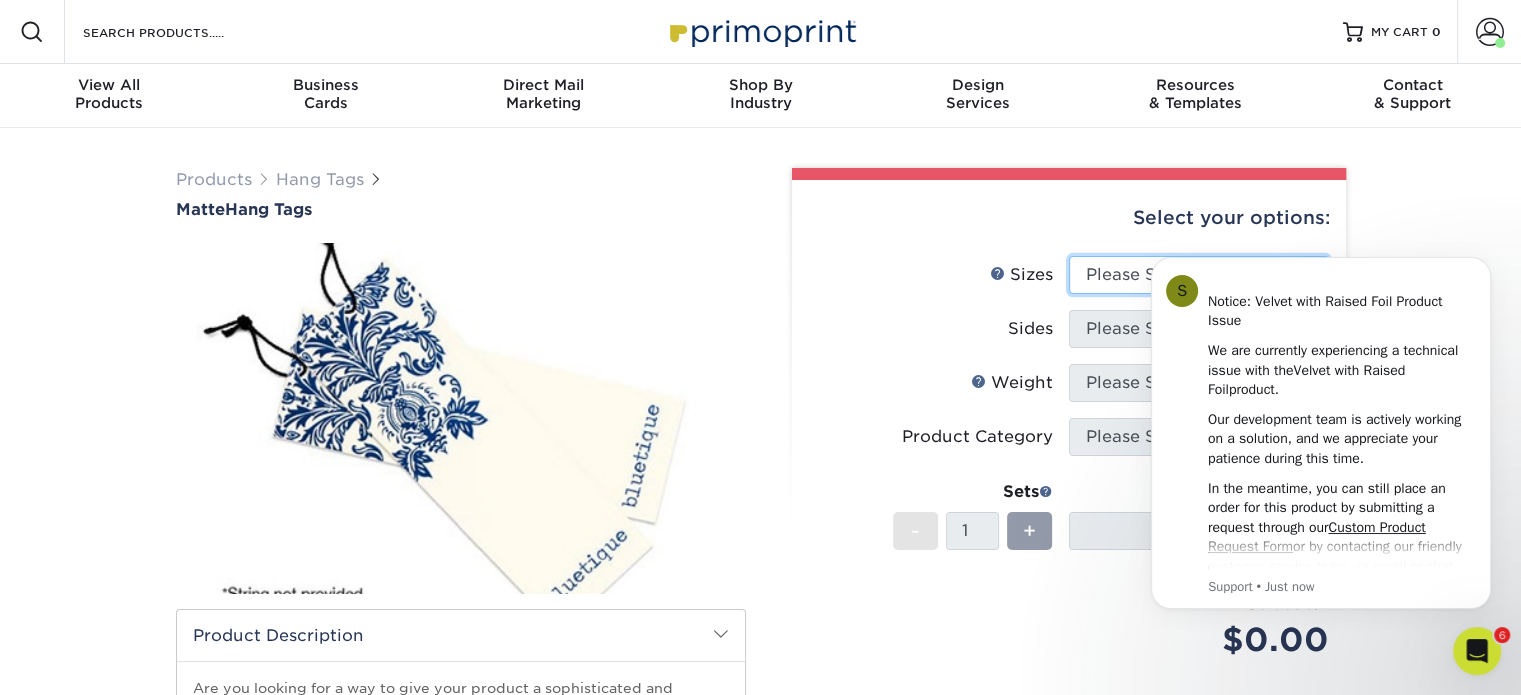 click on "Please Select
1.5" x 3.5"
1.75" x 3.5"
2" x 2"
2" x 3.5"
2" x 4"
2" x 6"
2.5" x 2.5"
3" x 3"
3.5" x 3.5"" at bounding box center (1199, 275) 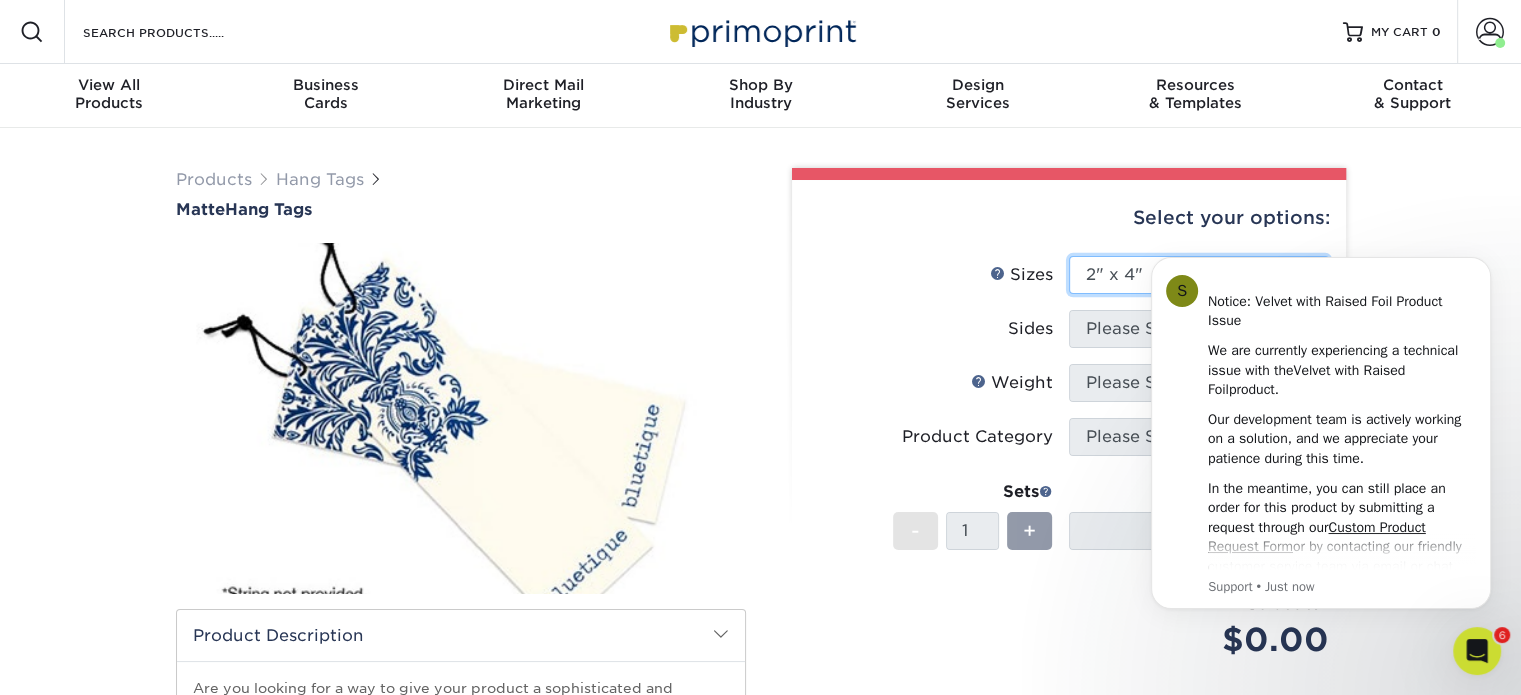 click on "Please Select
1.5" x 3.5"
1.75" x 3.5"
2" x 2"
2" x 3.5"
2" x 4"
2" x 6"
2.5" x 2.5"
3" x 3"
3.5" x 3.5"" at bounding box center [1199, 275] 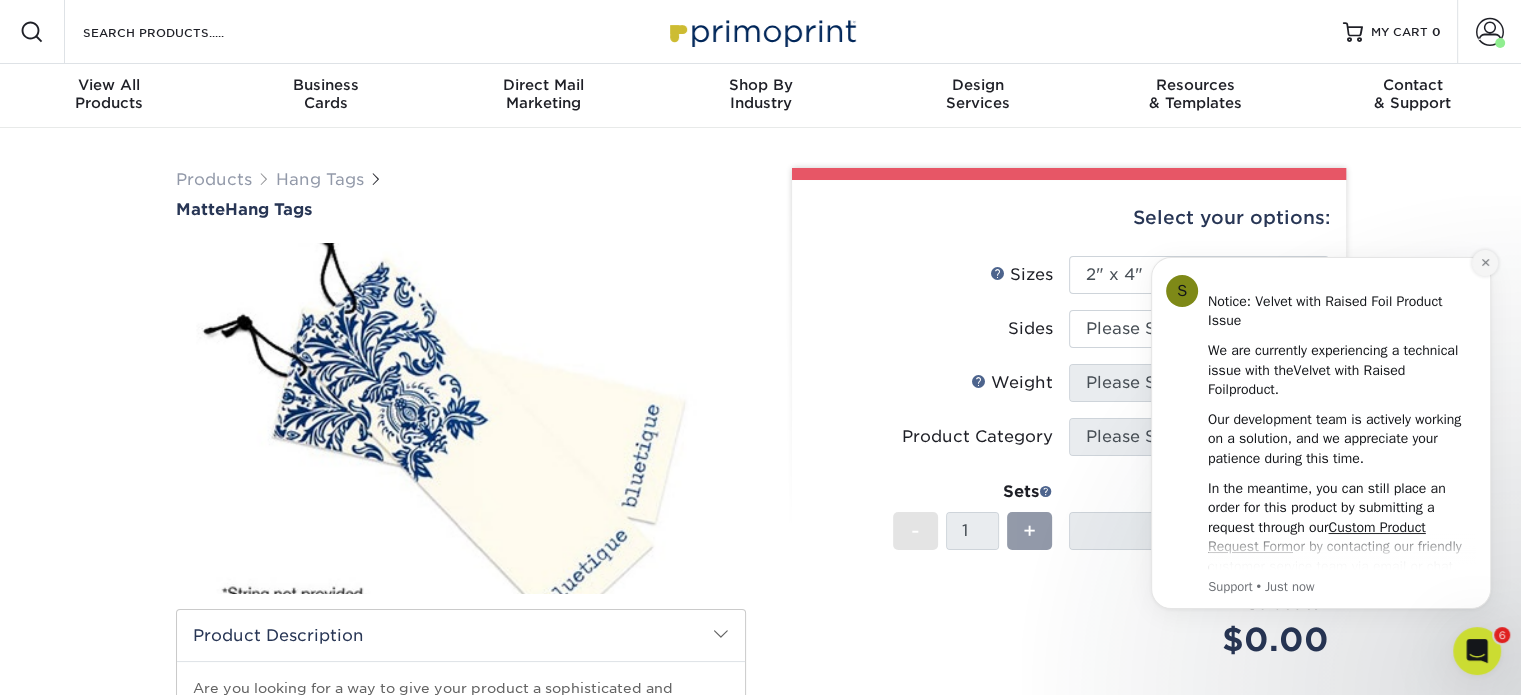 click at bounding box center (1485, 263) 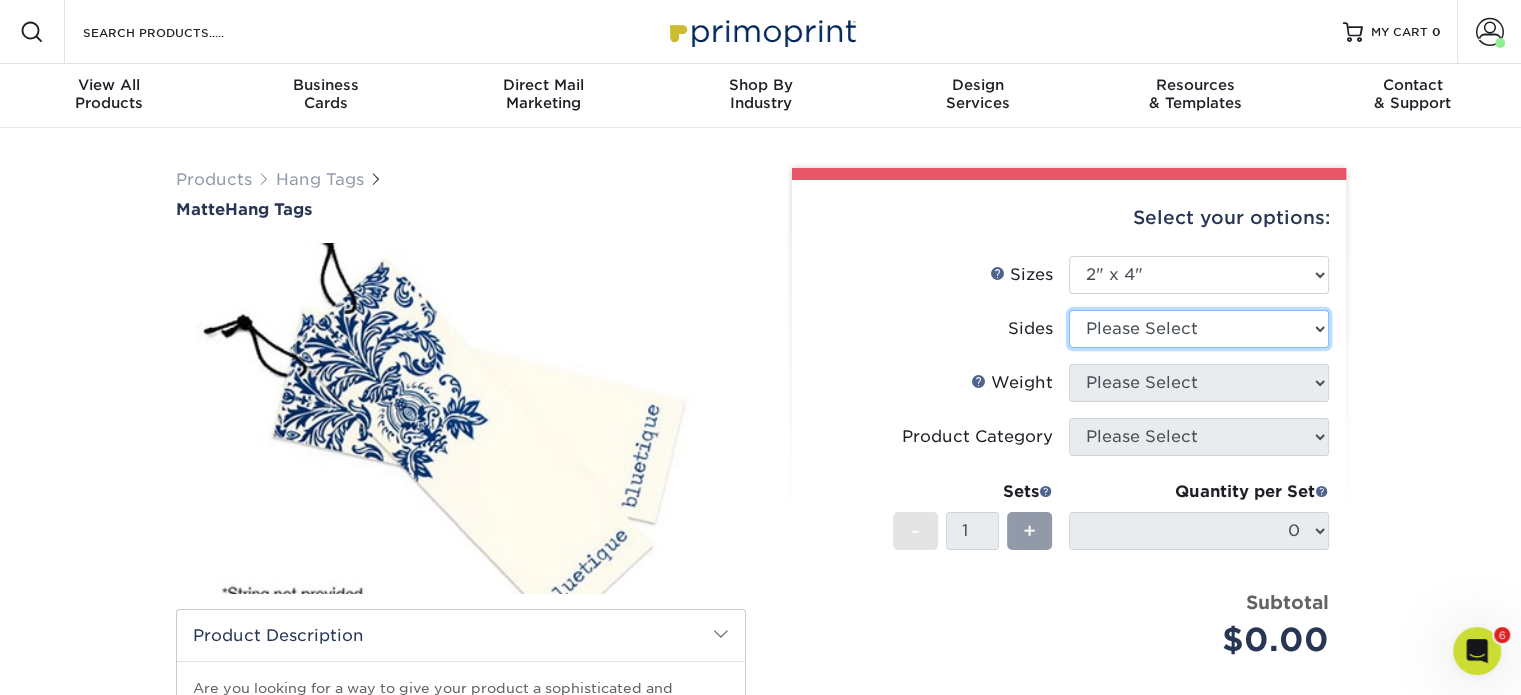 click on "Please Select Print Both Sides Print Front Only" at bounding box center [1199, 329] 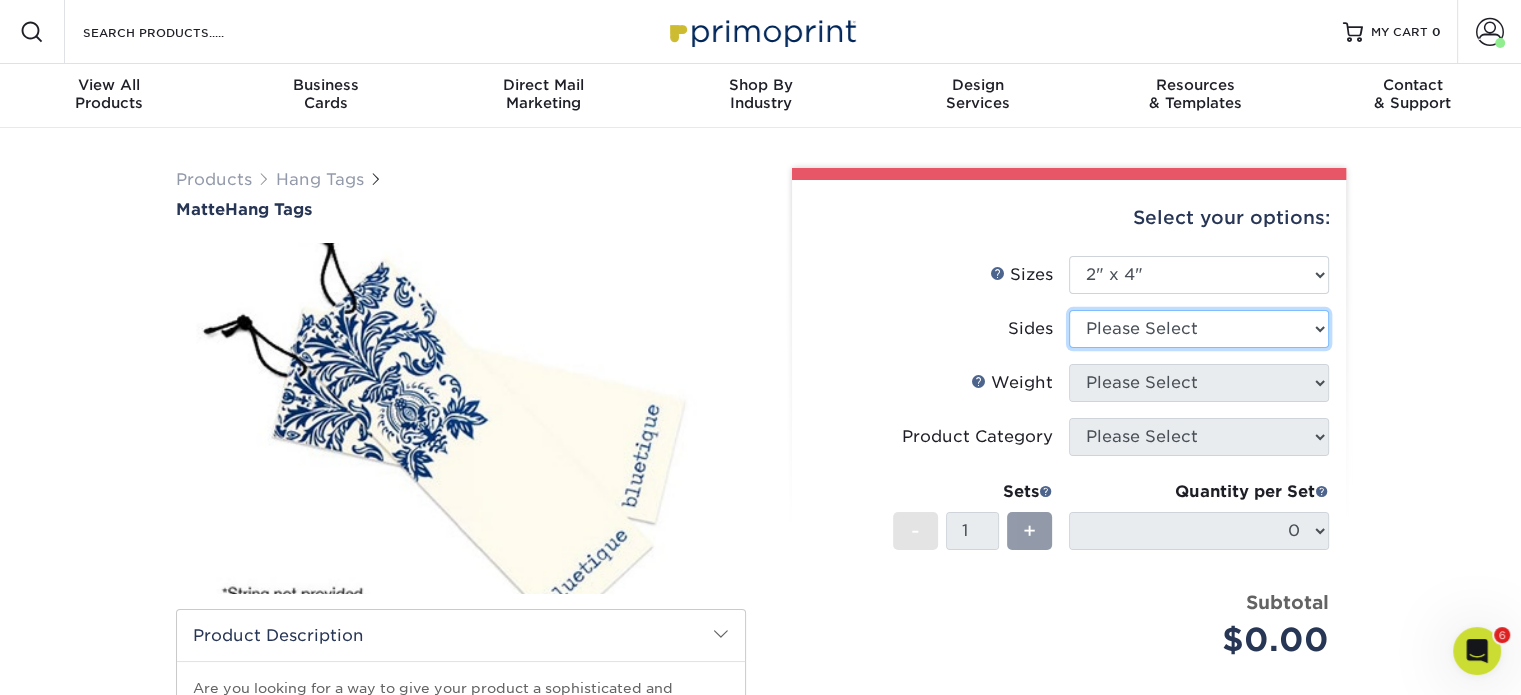 select on "13abbda7-1d64-4f25-8bb2-c179b224825d" 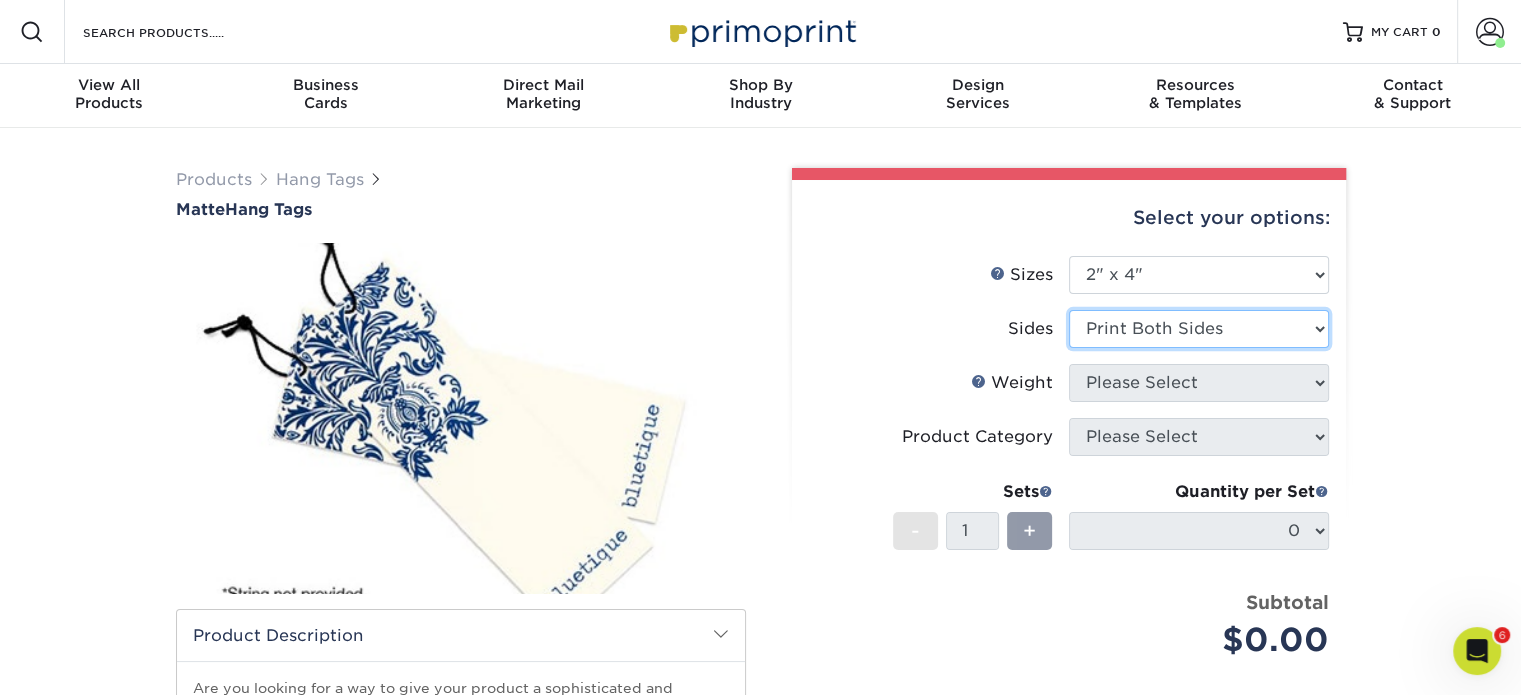 click on "Please Select Print Both Sides Print Front Only" at bounding box center (1199, 329) 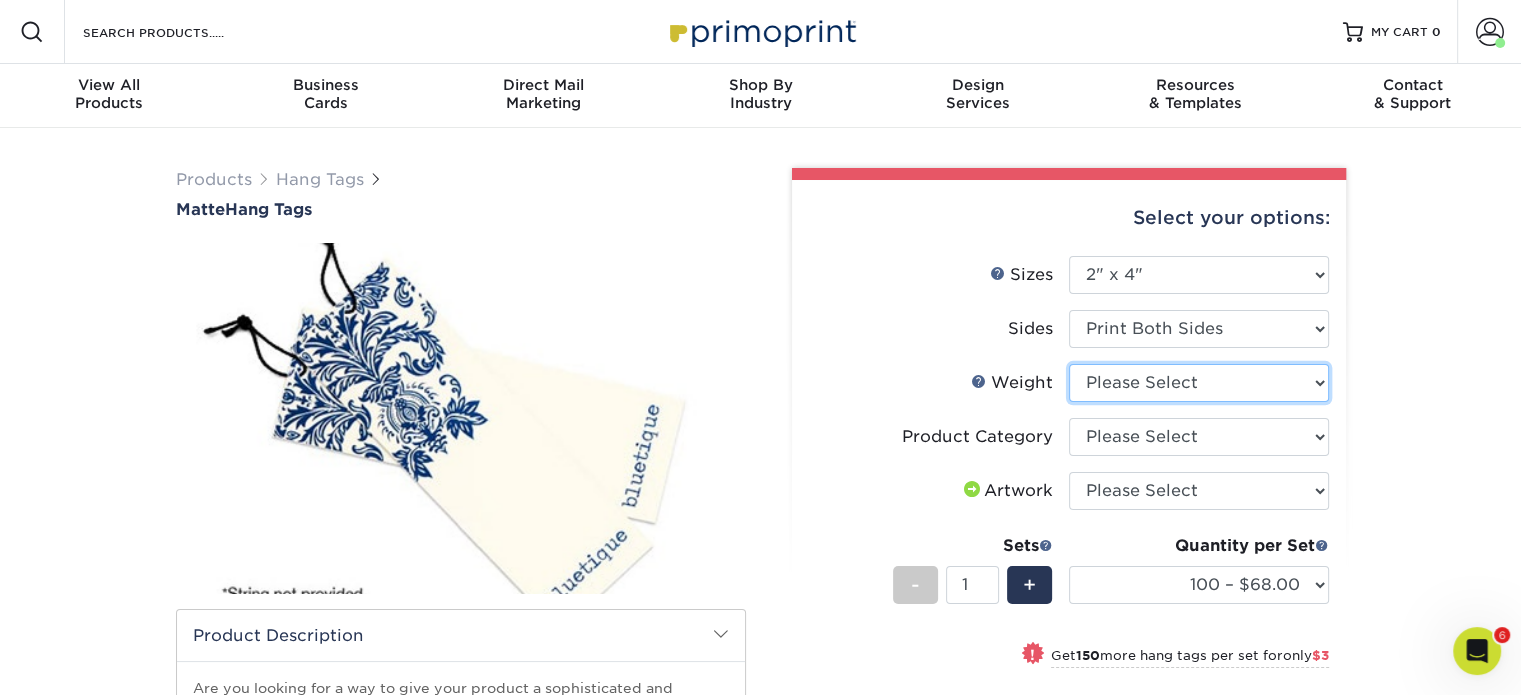 click on "Please Select 16PT" at bounding box center [1199, 383] 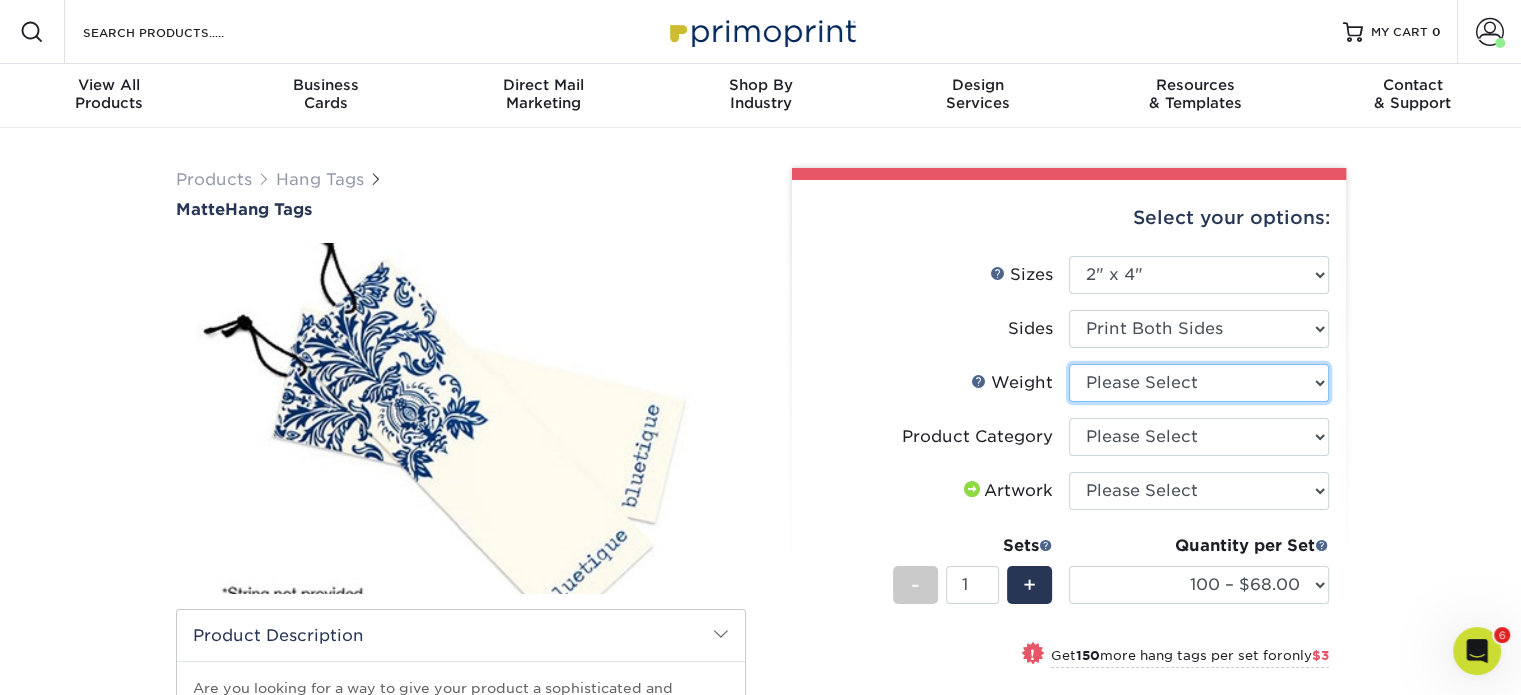 select on "16PT" 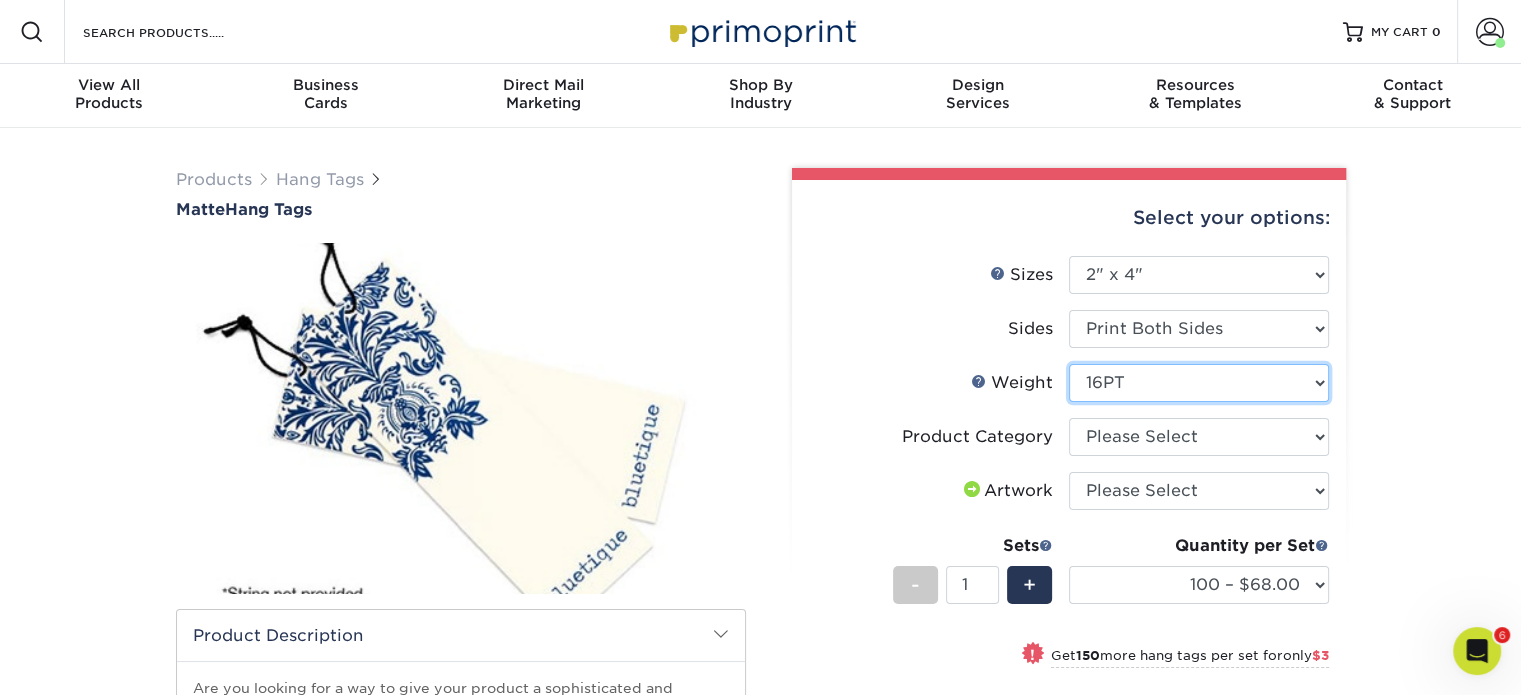 click on "Please Select 16PT" at bounding box center (1199, 383) 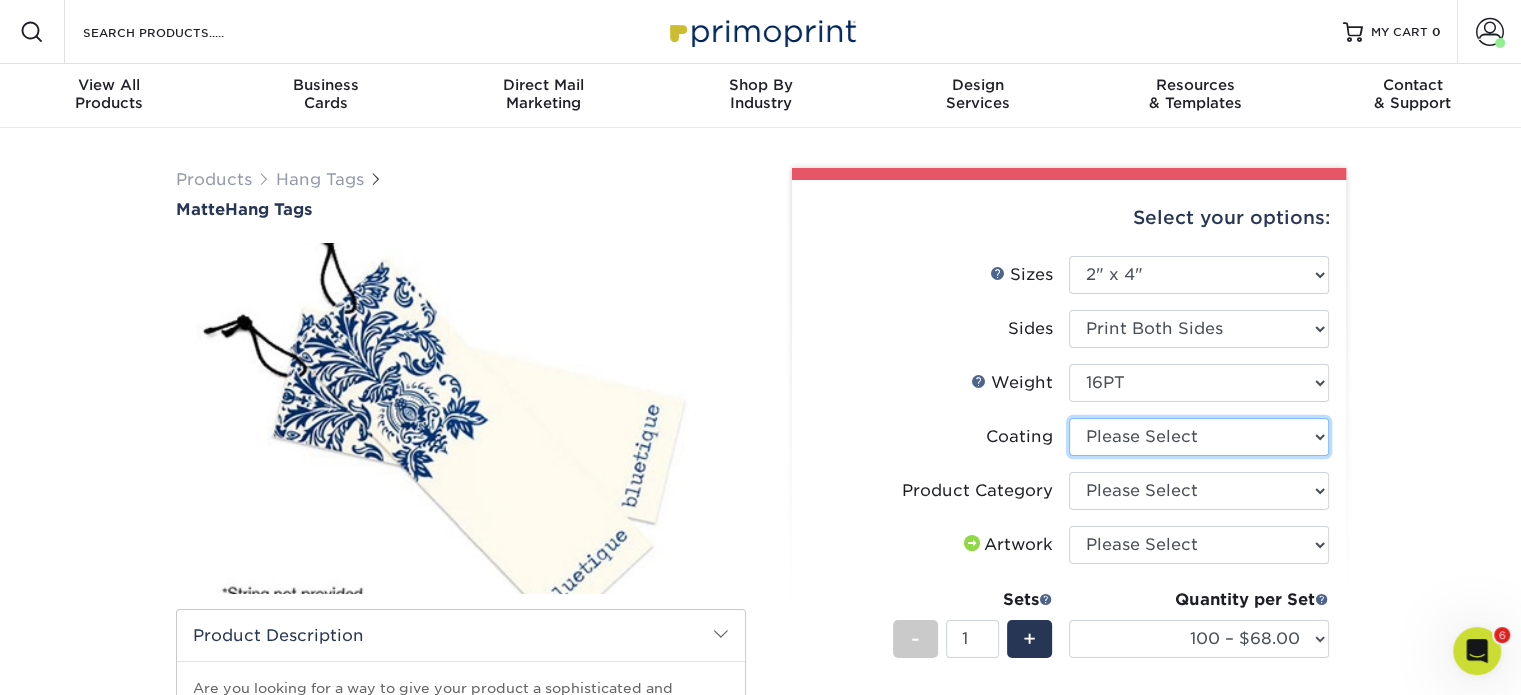 click at bounding box center [1199, 437] 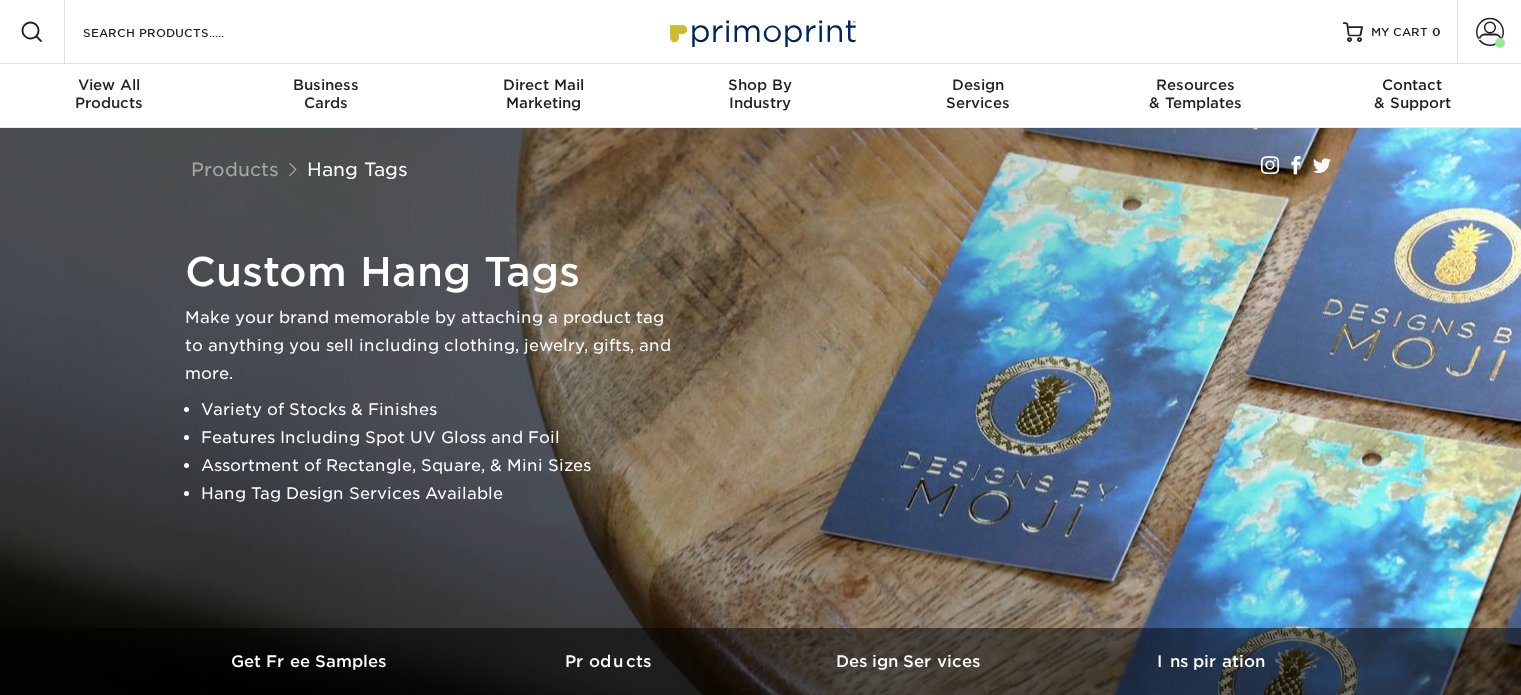 scroll, scrollTop: 0, scrollLeft: 0, axis: both 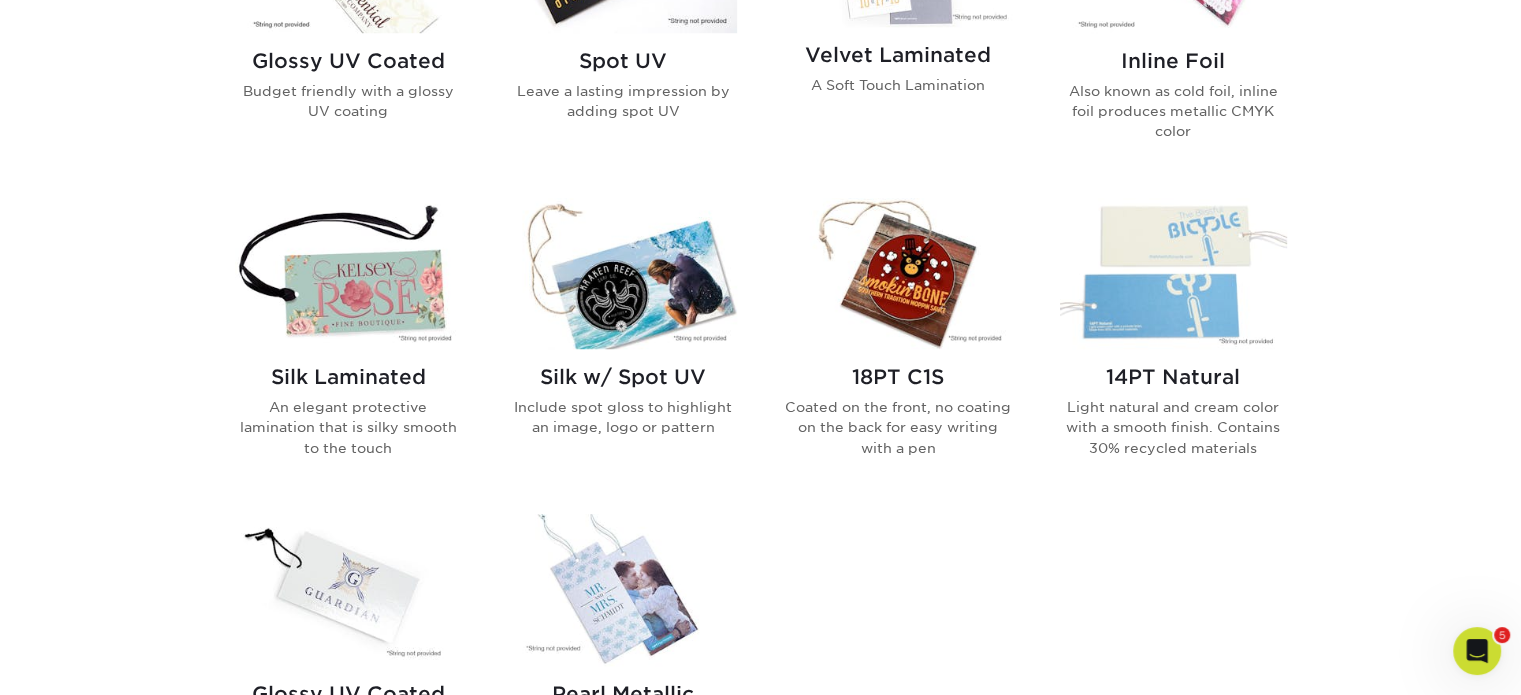 click at bounding box center [1173, 273] 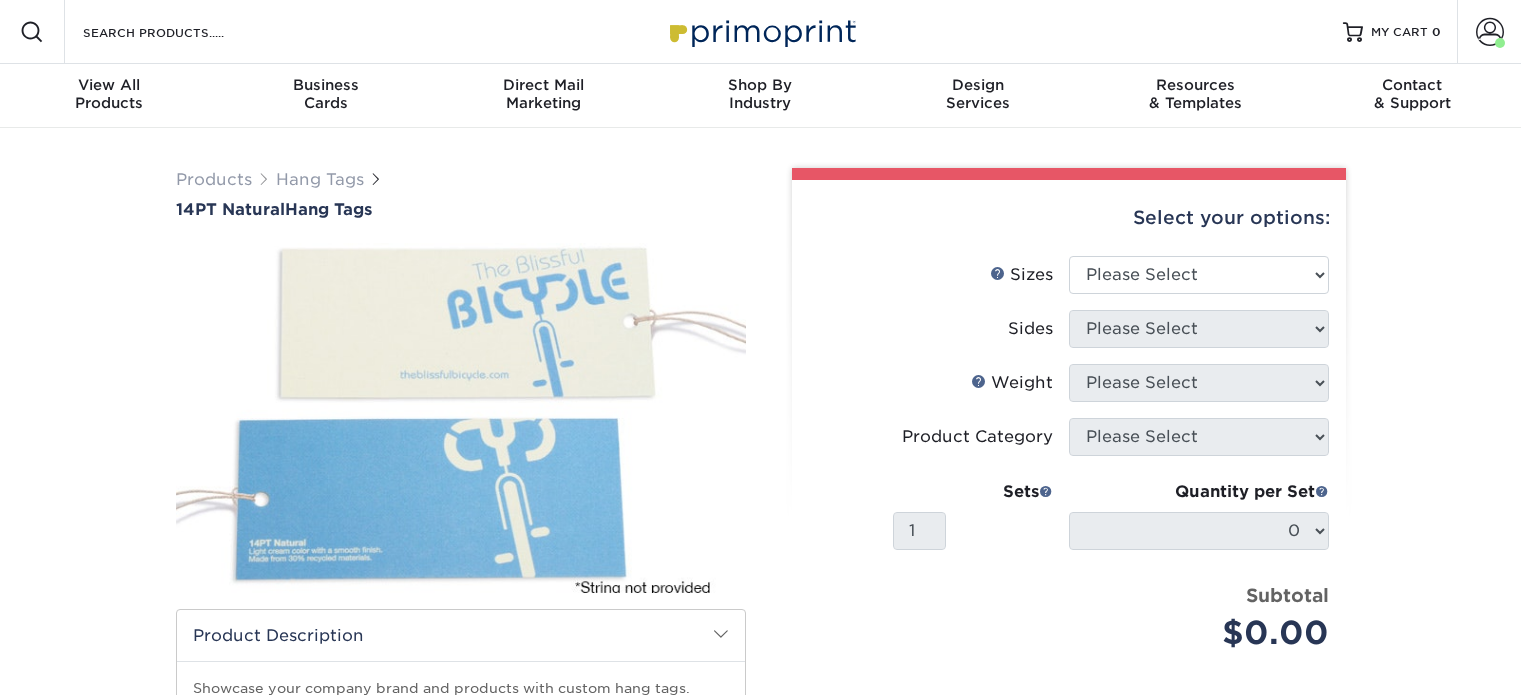 scroll, scrollTop: 0, scrollLeft: 0, axis: both 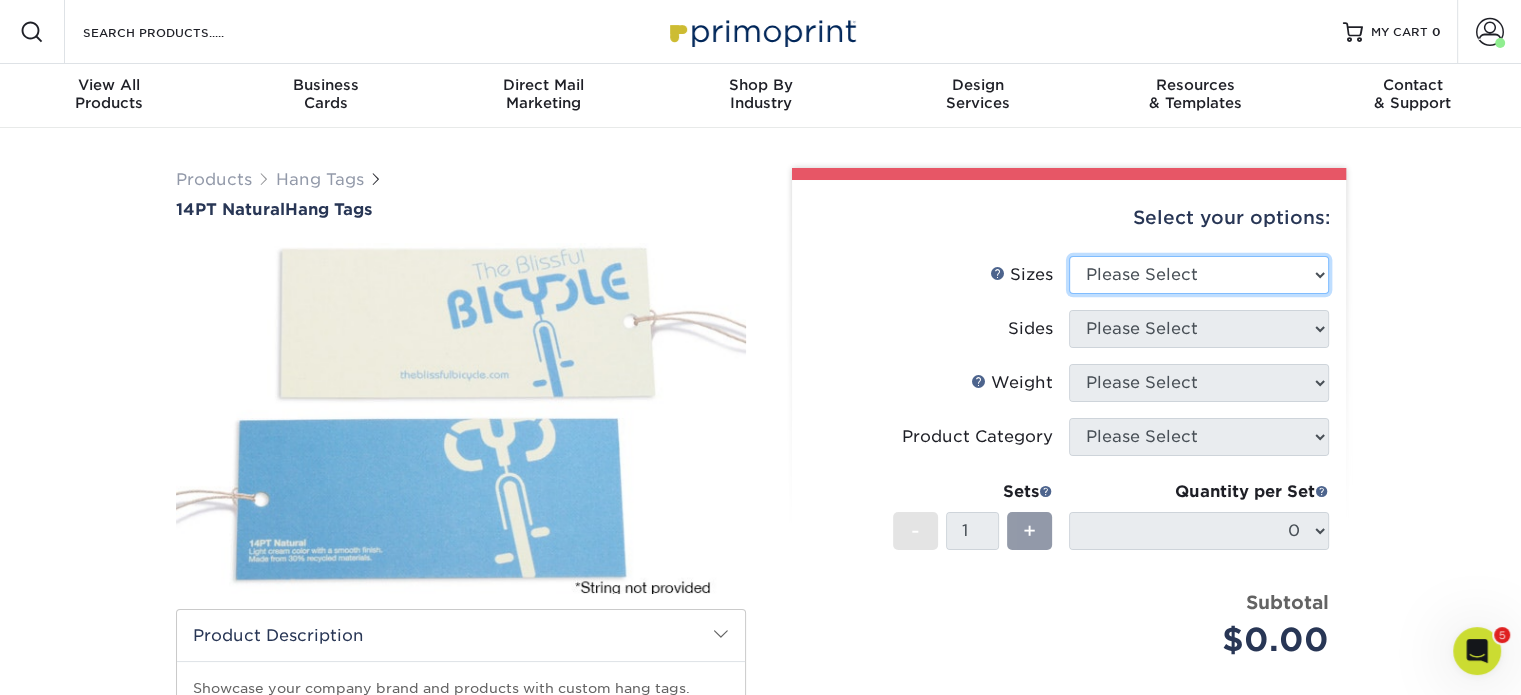 click on "Please Select
1.5" x 3.5"
1.75" x 3.5"
2" x 2"
2" x 3.5"
2" x 4"
2" x 6"
2.5" x 2.5"
3" x 3"
3.5" x 3.5"" at bounding box center [1199, 275] 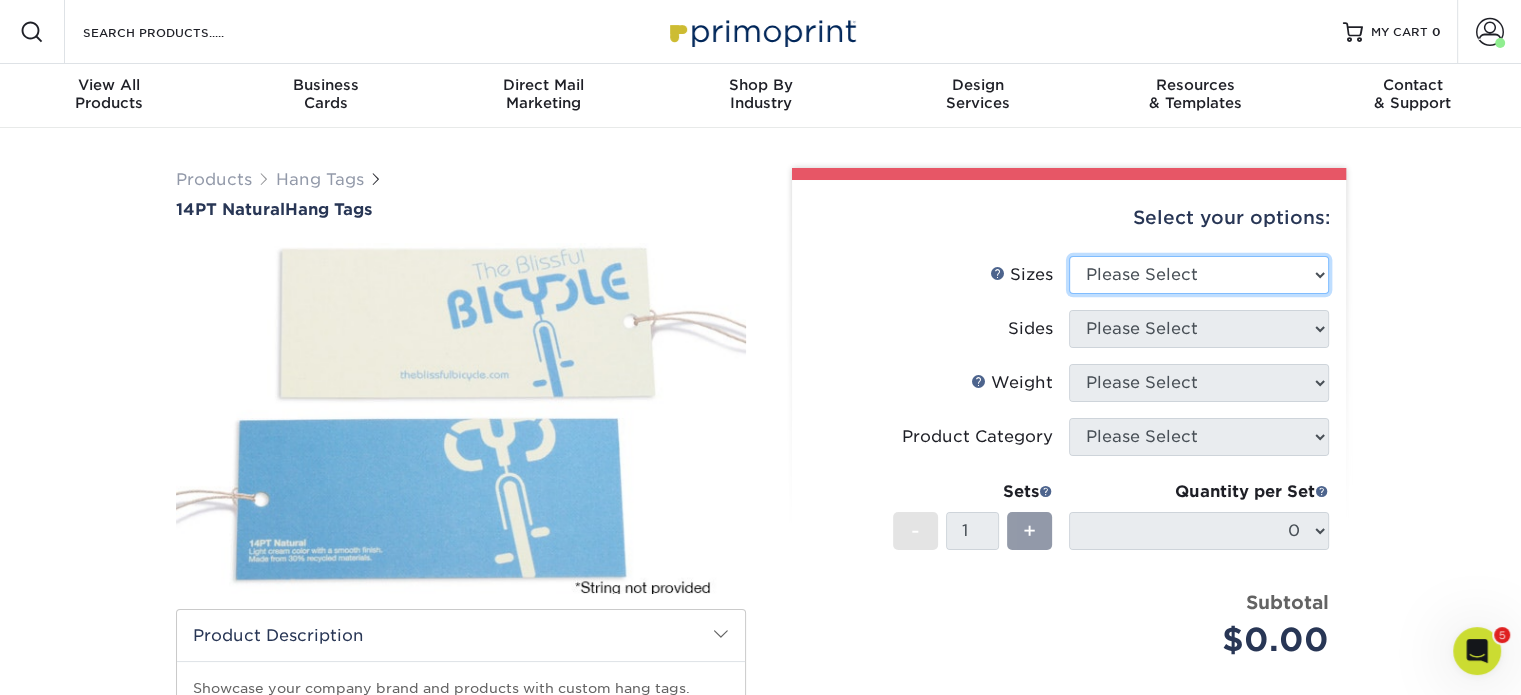select on "2.00x4.00" 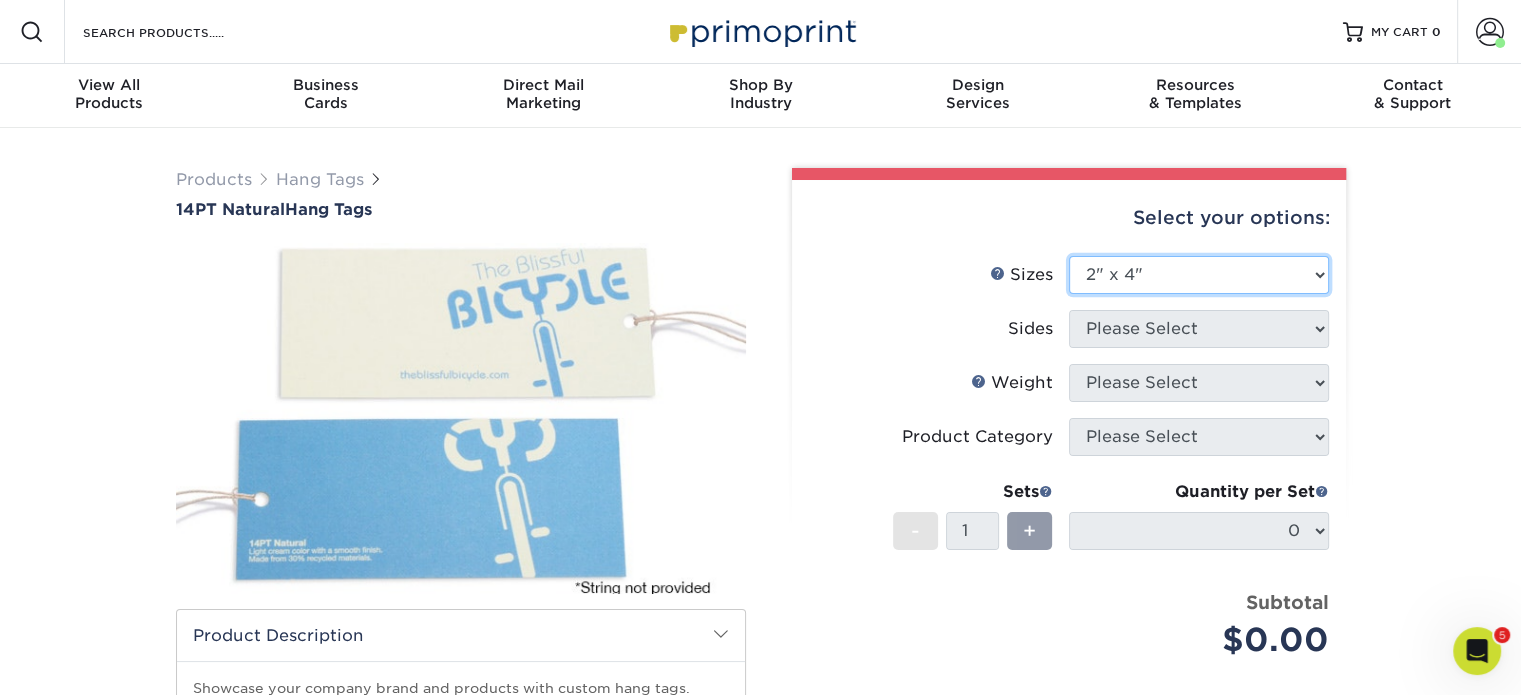 click on "Please Select
1.5" x 3.5"
1.75" x 3.5"
2" x 2"
2" x 3.5"
2" x 4"
2" x 6"
2.5" x 2.5"
3" x 3"
3.5" x 3.5"" at bounding box center [1199, 275] 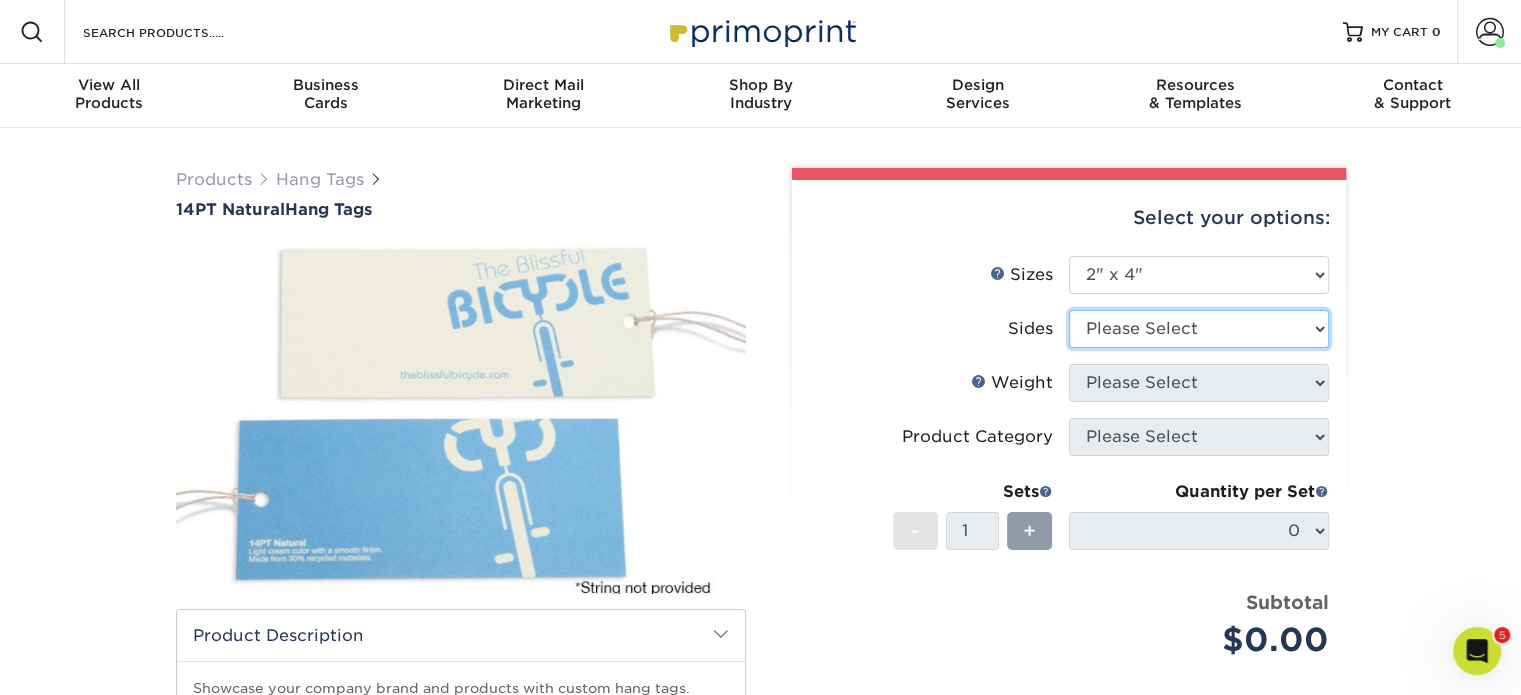click on "Please Select Print Both Sides Print Front Only" at bounding box center (1199, 329) 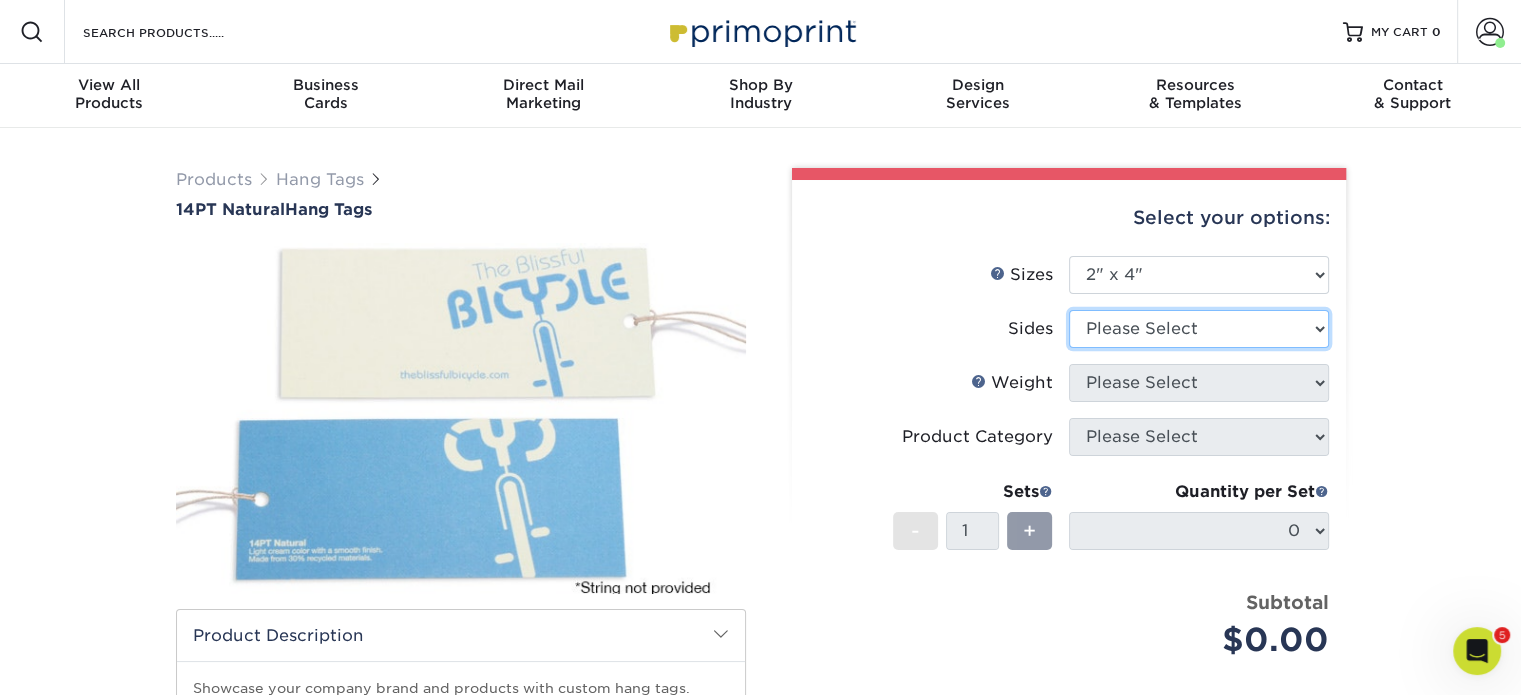 select on "13abbda7-1d64-4f25-8bb2-c179b224825d" 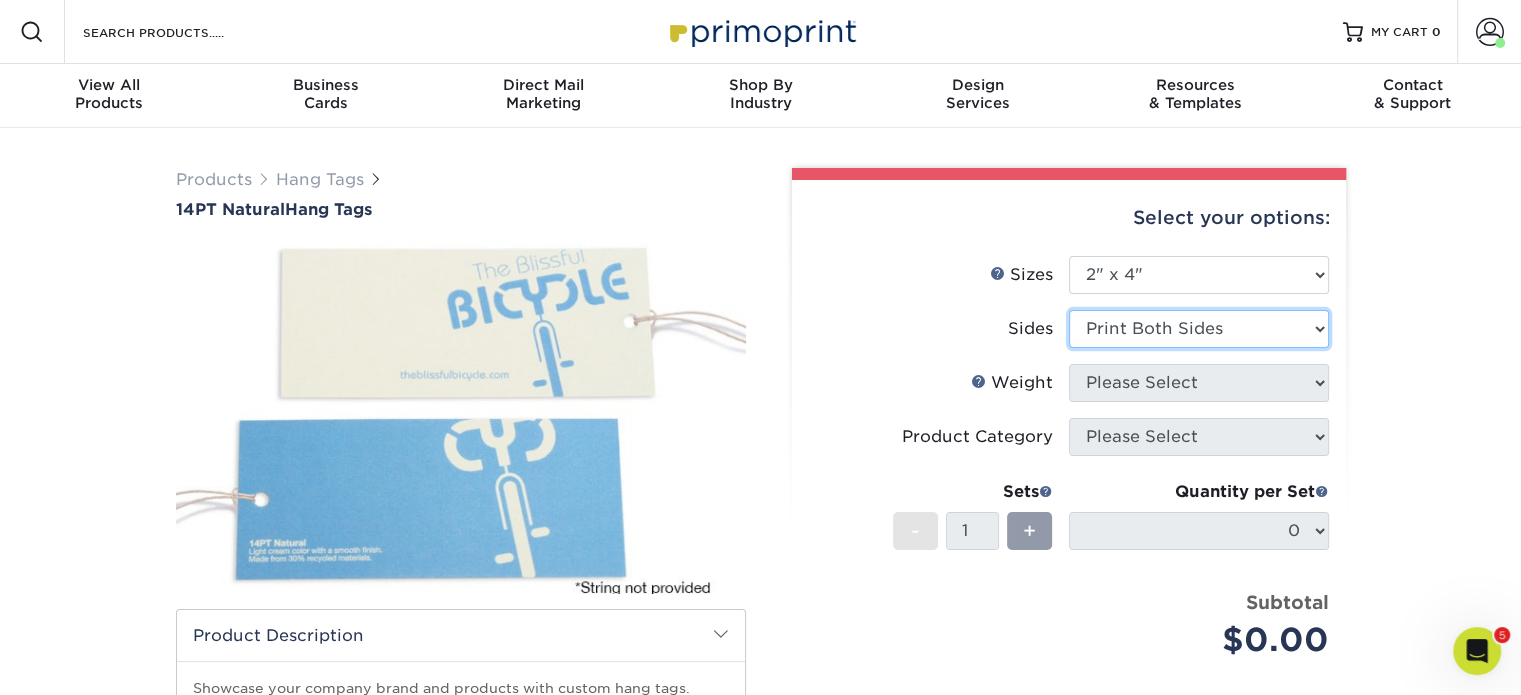 click on "Please Select Print Both Sides Print Front Only" at bounding box center [1199, 329] 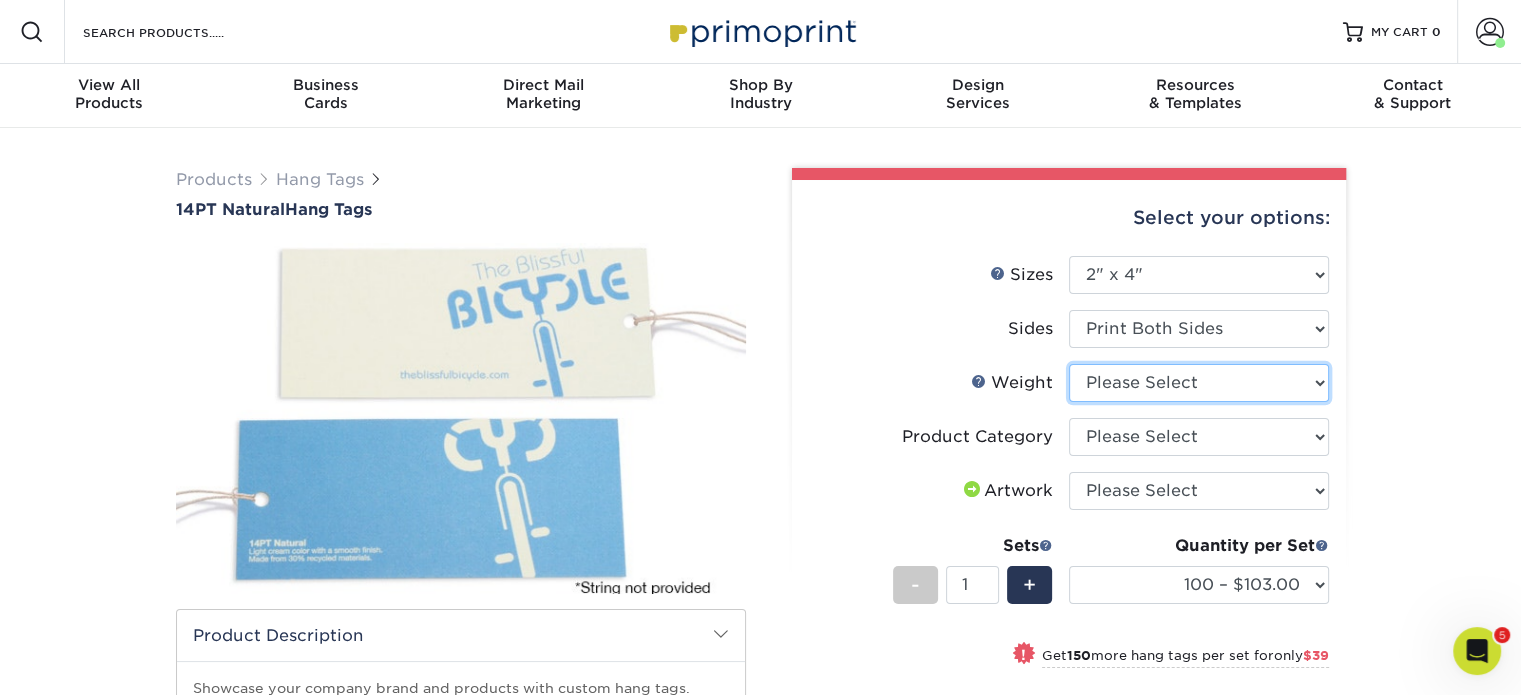 click on "Please Select 14PTNT" at bounding box center (1199, 383) 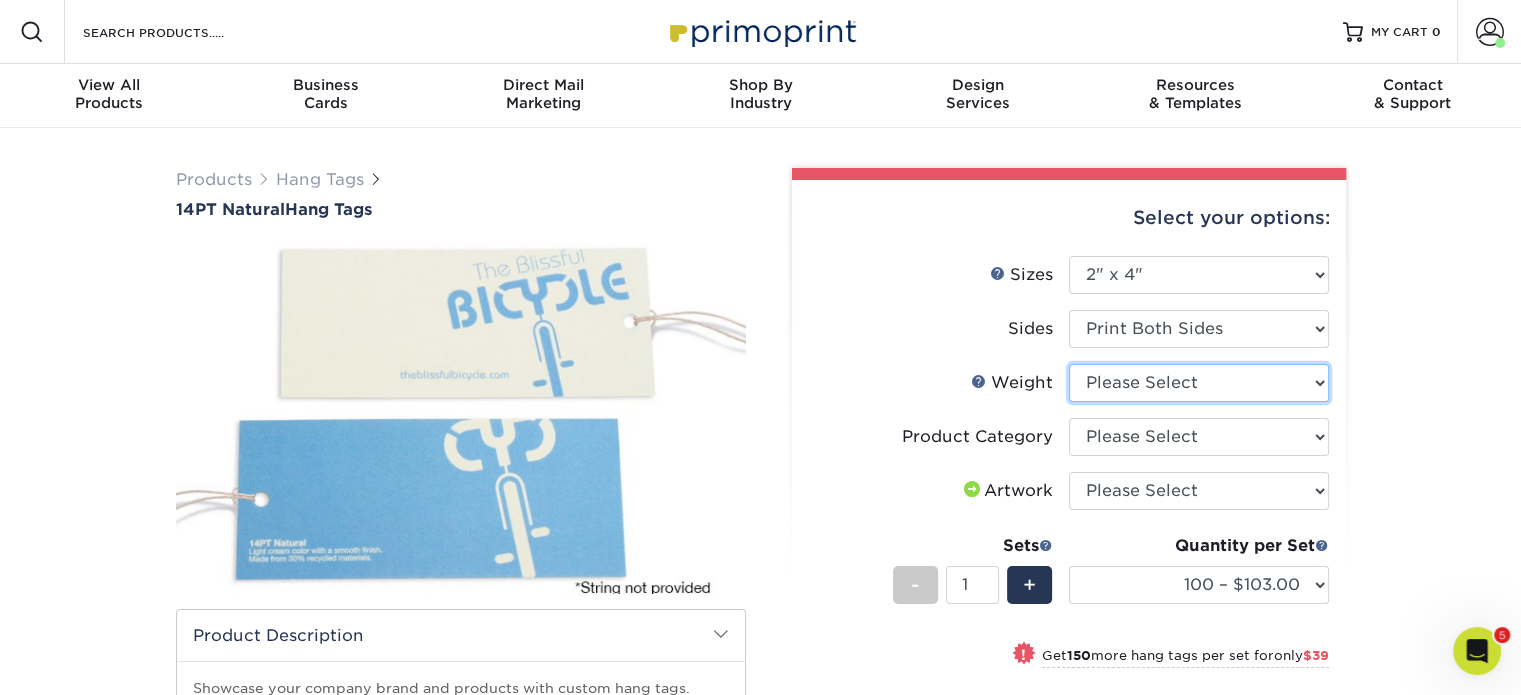 select on "14PTNT" 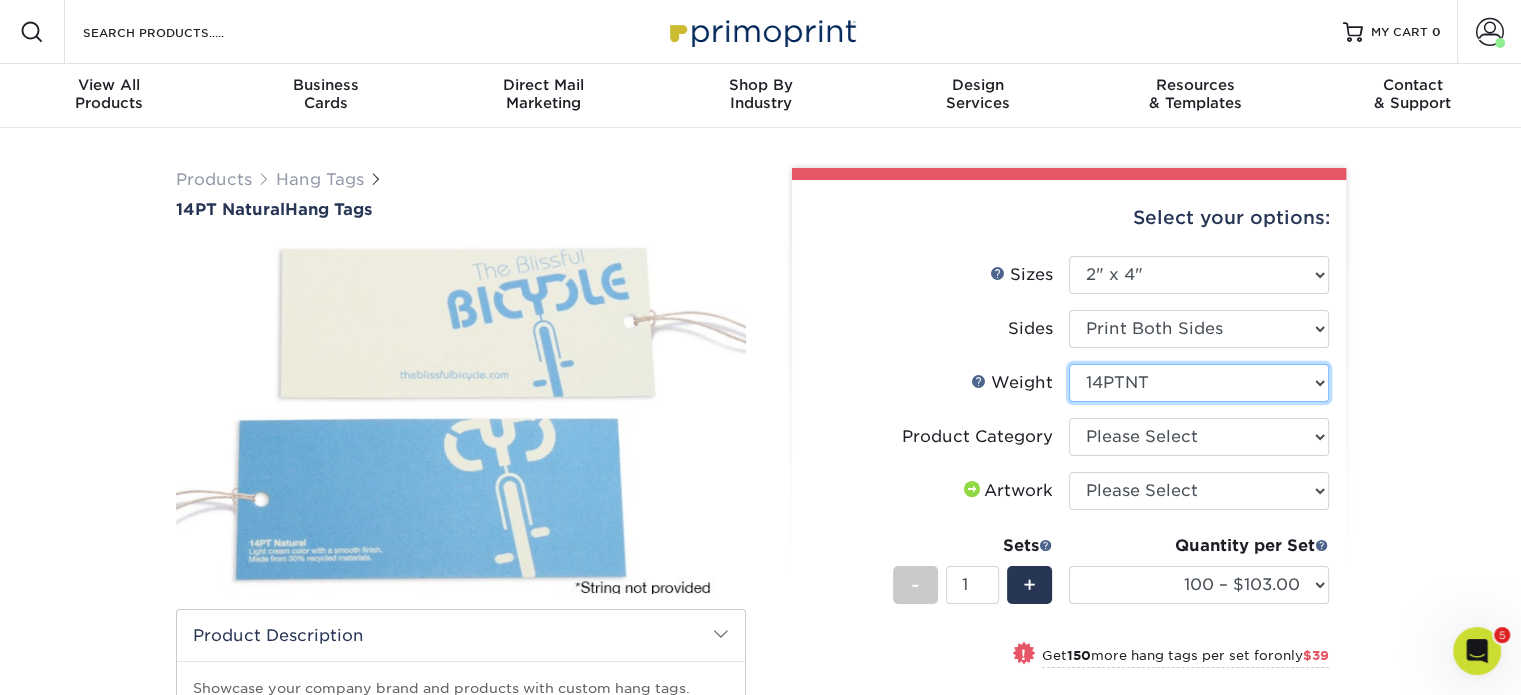 click on "Please Select 14PTNT" at bounding box center [1199, 383] 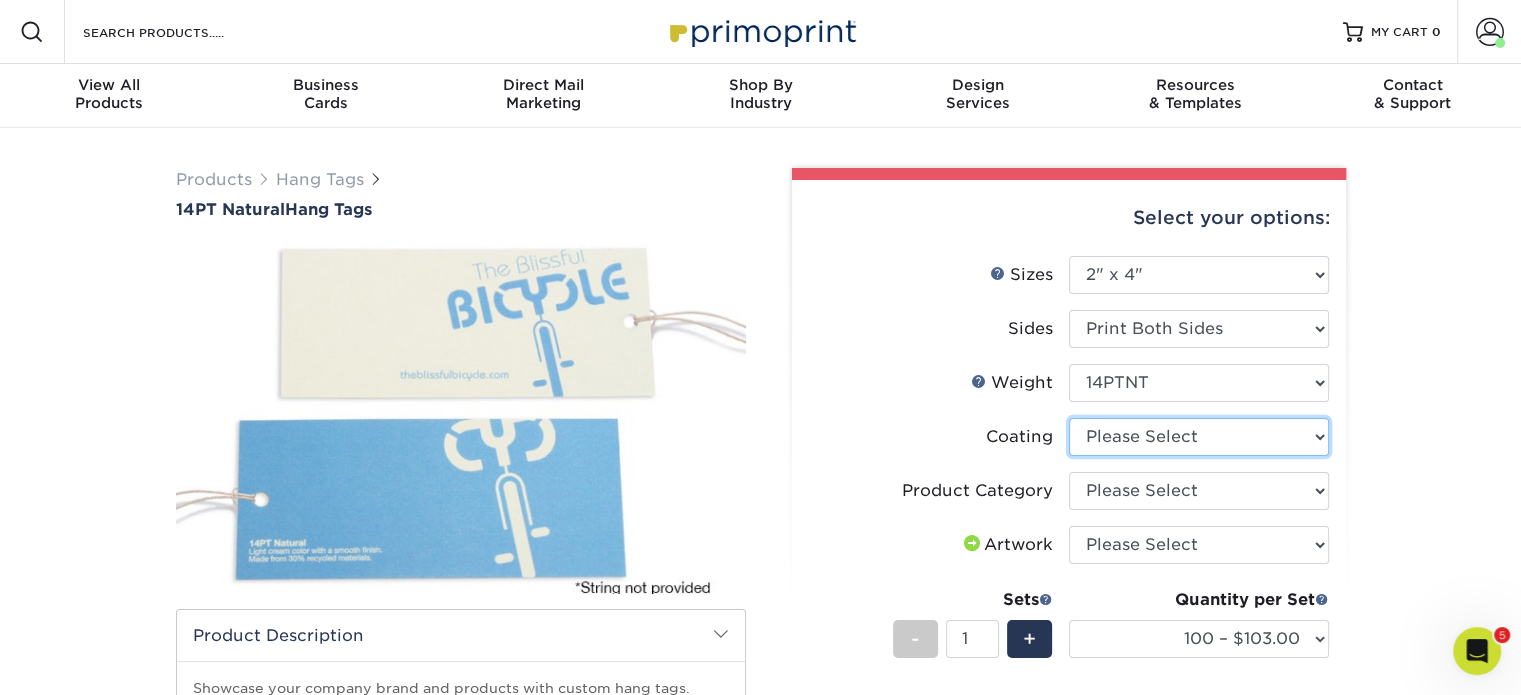 click at bounding box center (1199, 437) 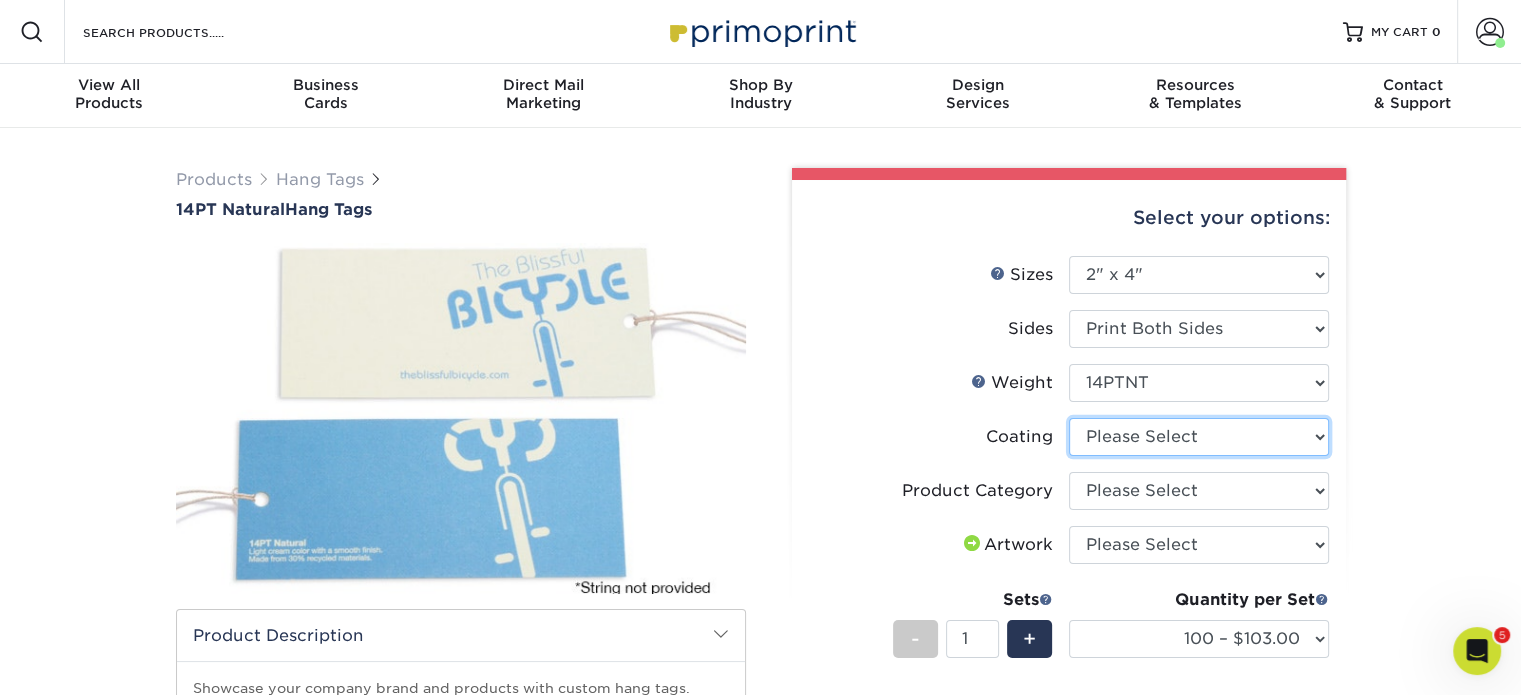select on "3e7618de-abca-4bda-9f97-8b9129e913d8" 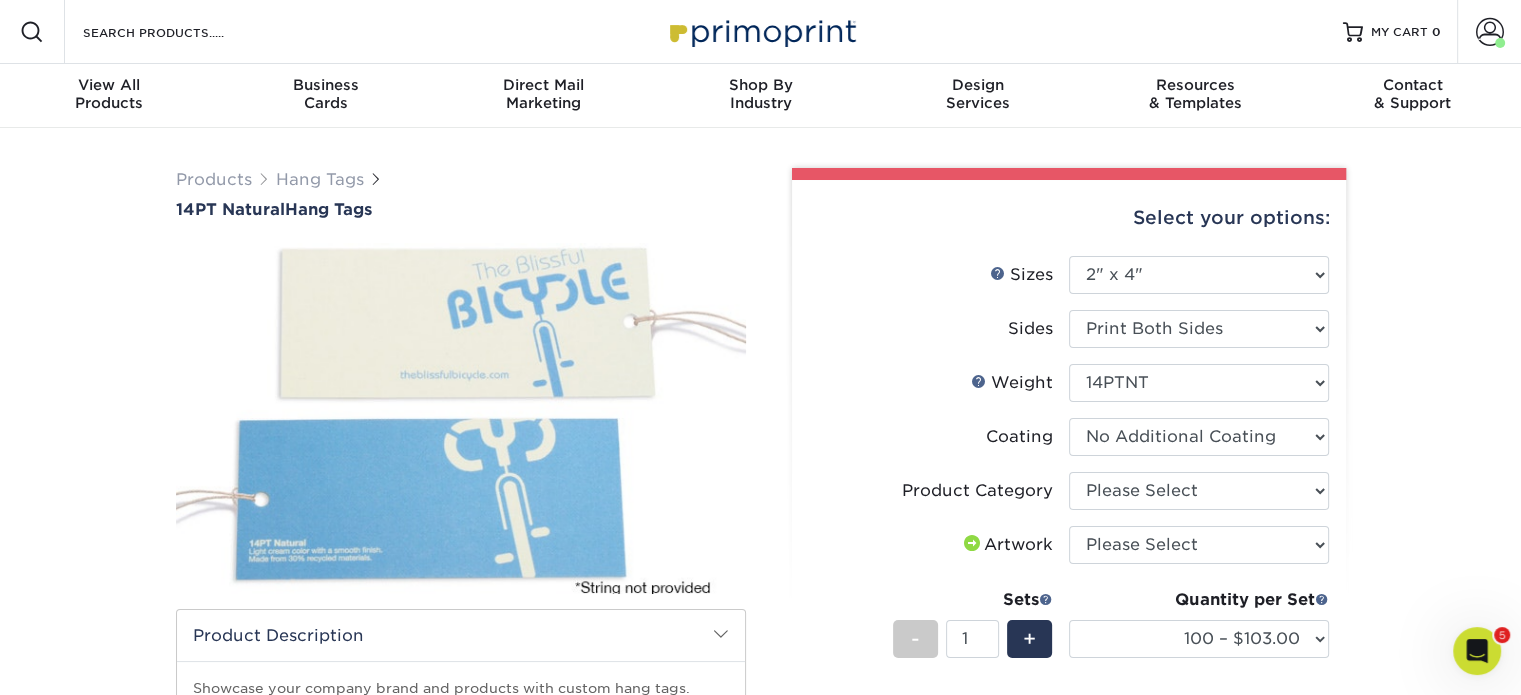 click at bounding box center [1199, 437] 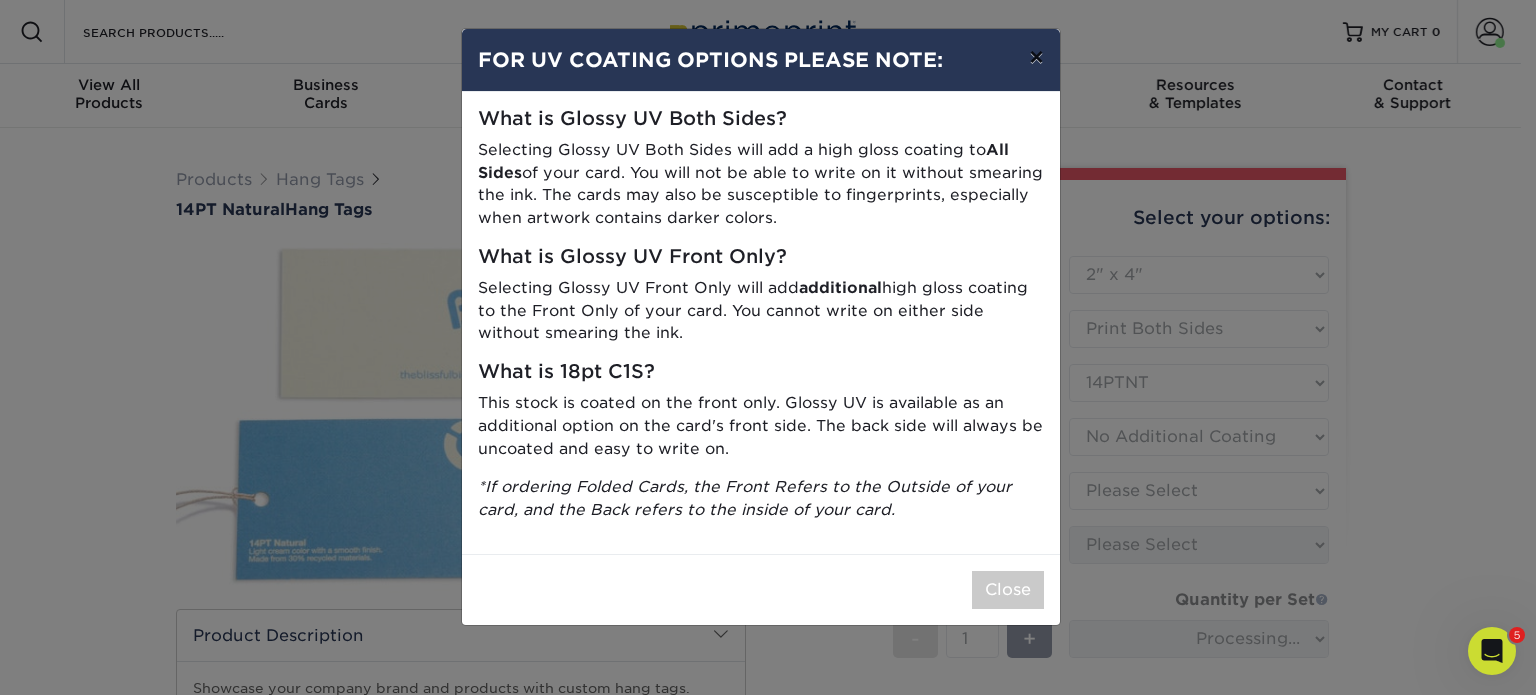 click on "×" at bounding box center [1036, 57] 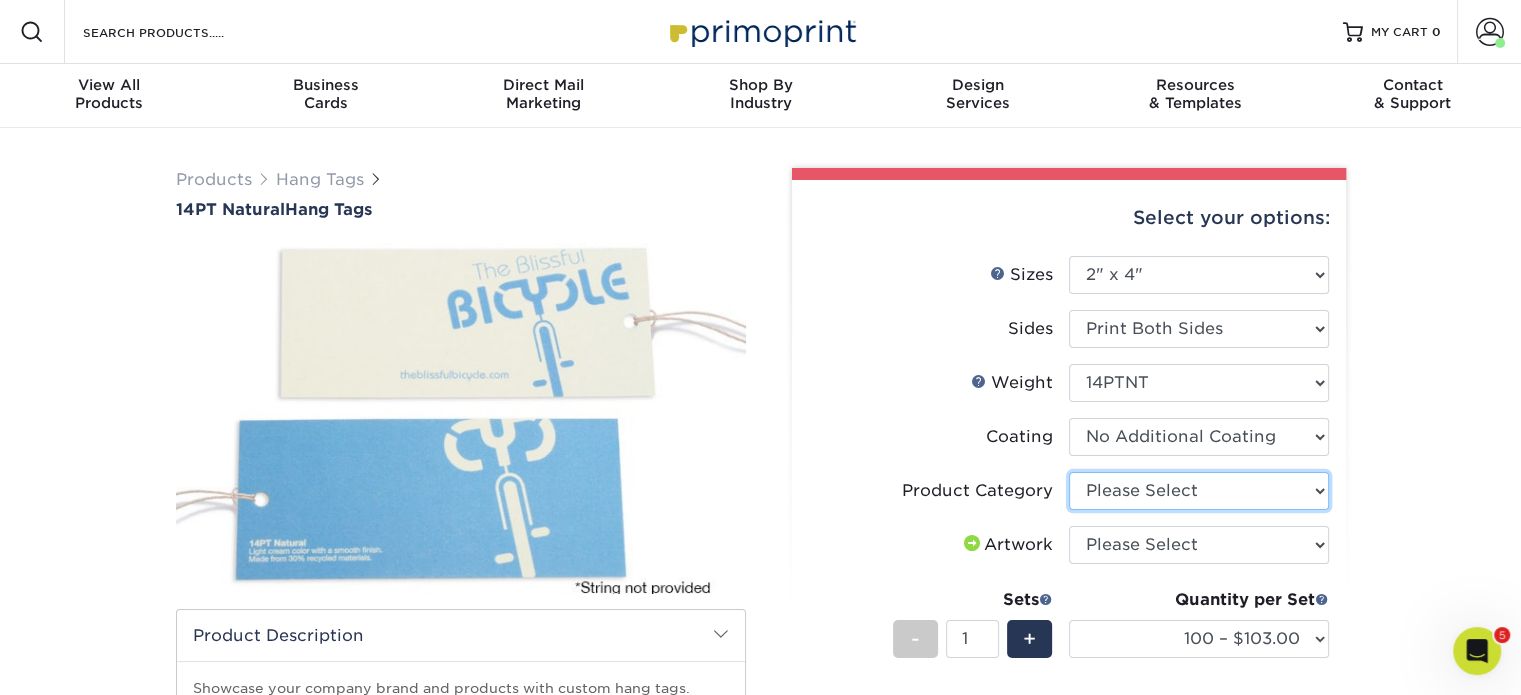 click on "Please Select Hang Tags" at bounding box center [1199, 491] 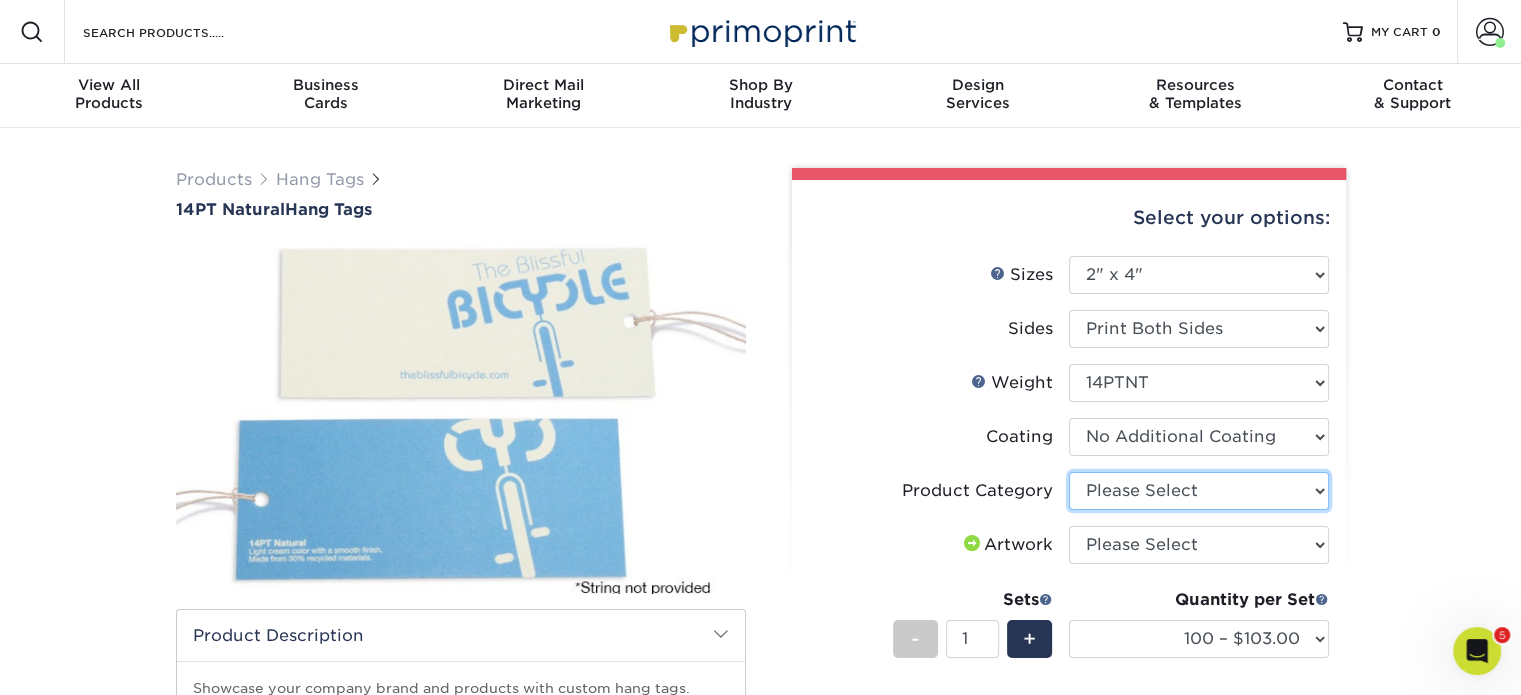 select on "428aa75b-4ae7-4398-9e0a-74f4b33909ed" 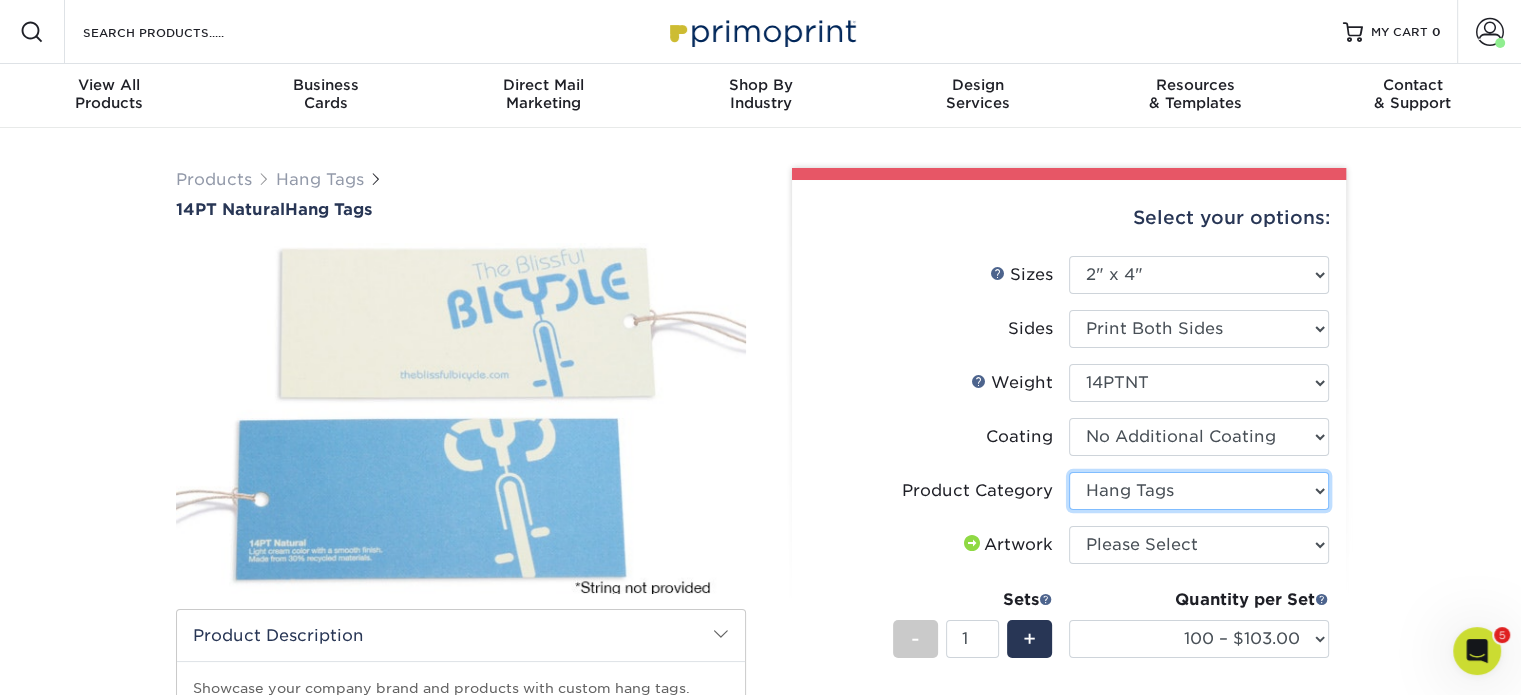 click on "Please Select Hang Tags" at bounding box center [1199, 491] 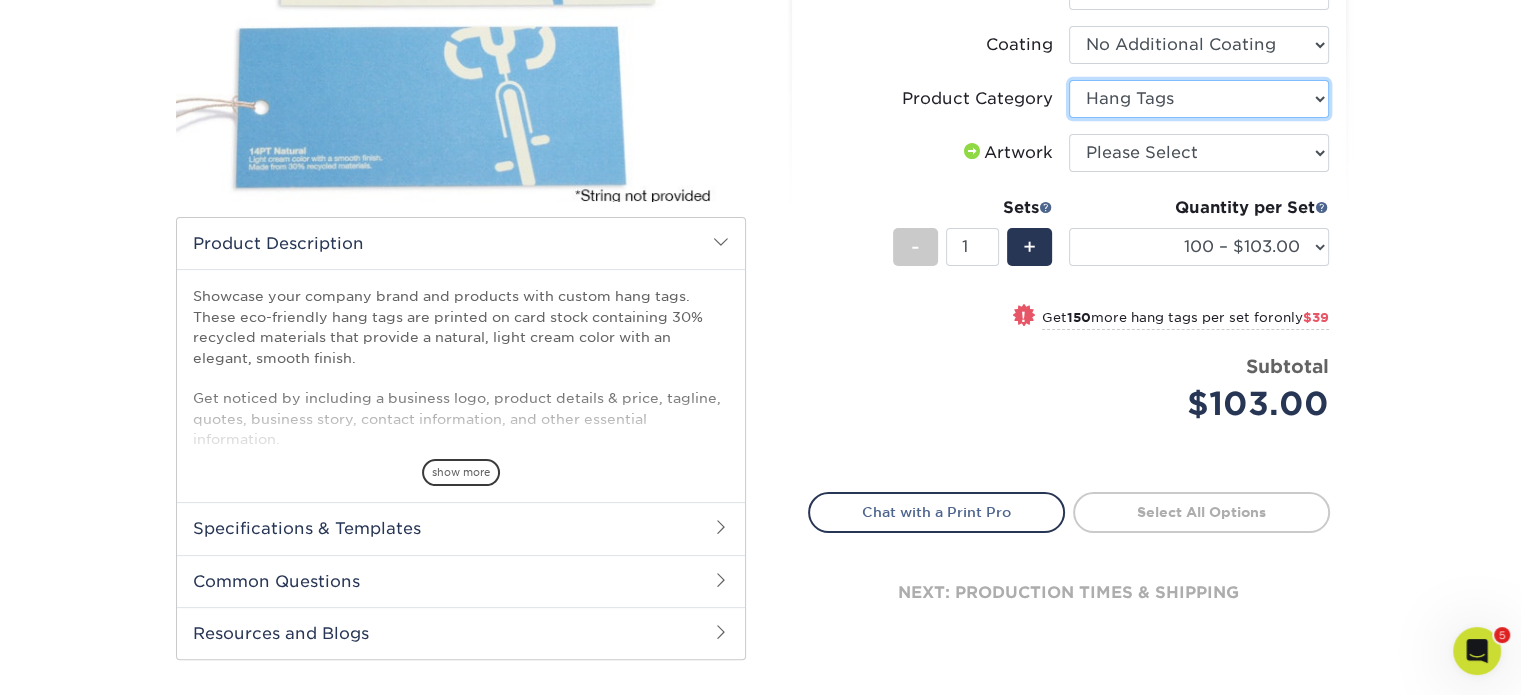 scroll, scrollTop: 402, scrollLeft: 0, axis: vertical 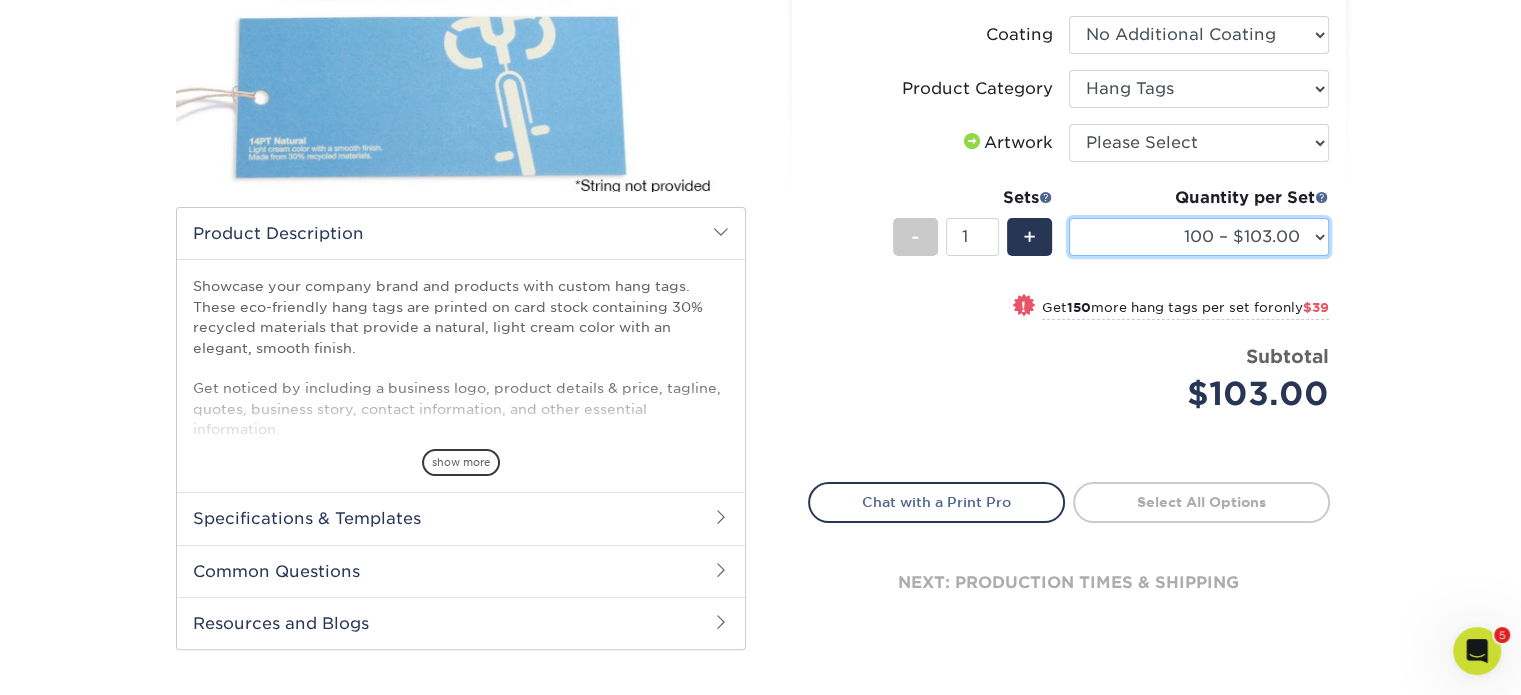 click on "100 – $103.00 250 – $142.00 500 – $164.00 1000 – $242.00" at bounding box center [1199, 237] 